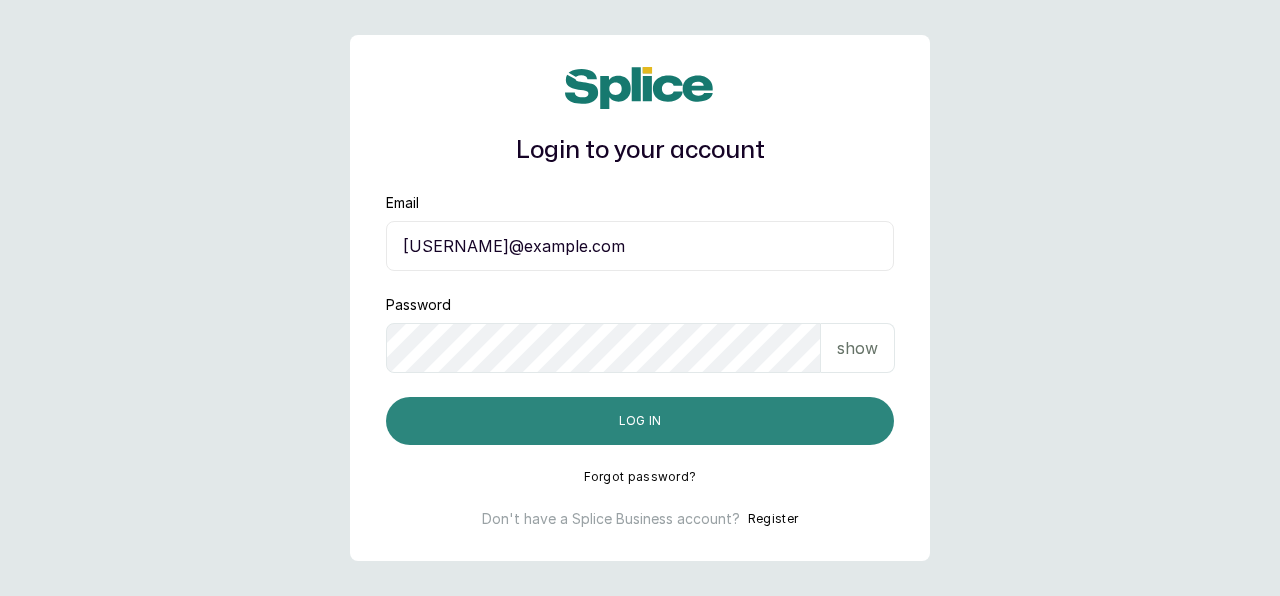 scroll, scrollTop: 0, scrollLeft: 0, axis: both 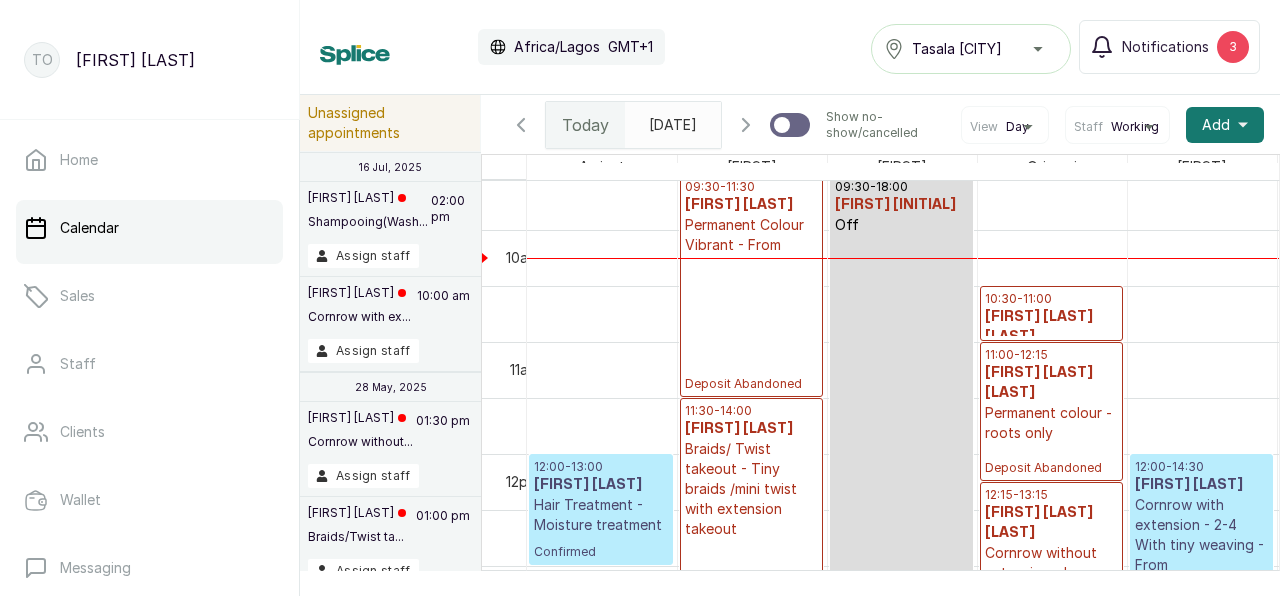 click on "Tasala Ikoyi Notifications 3" at bounding box center (1065, 47) 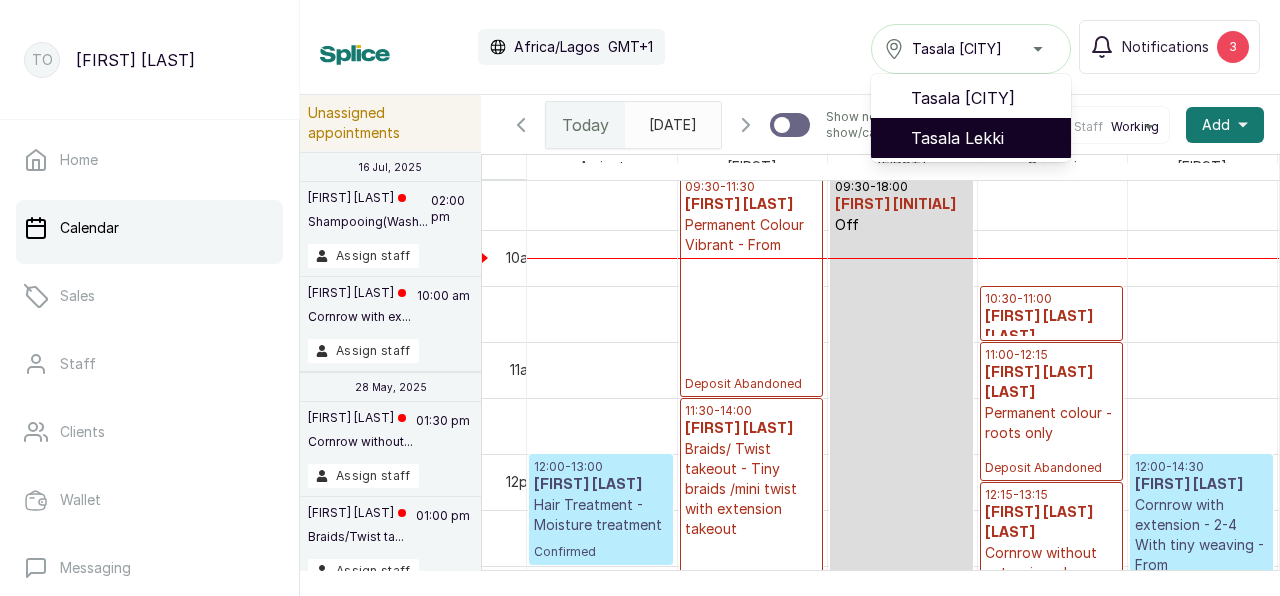 click on "Tasala Lekki" at bounding box center [983, 138] 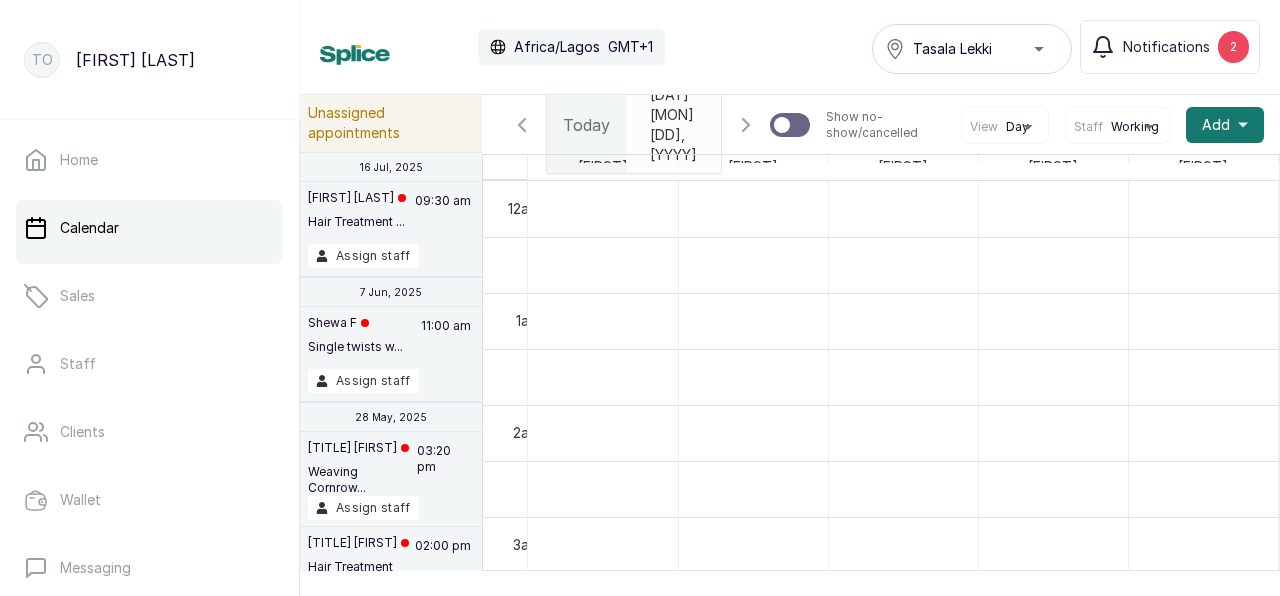 scroll, scrollTop: 0, scrollLeft: 0, axis: both 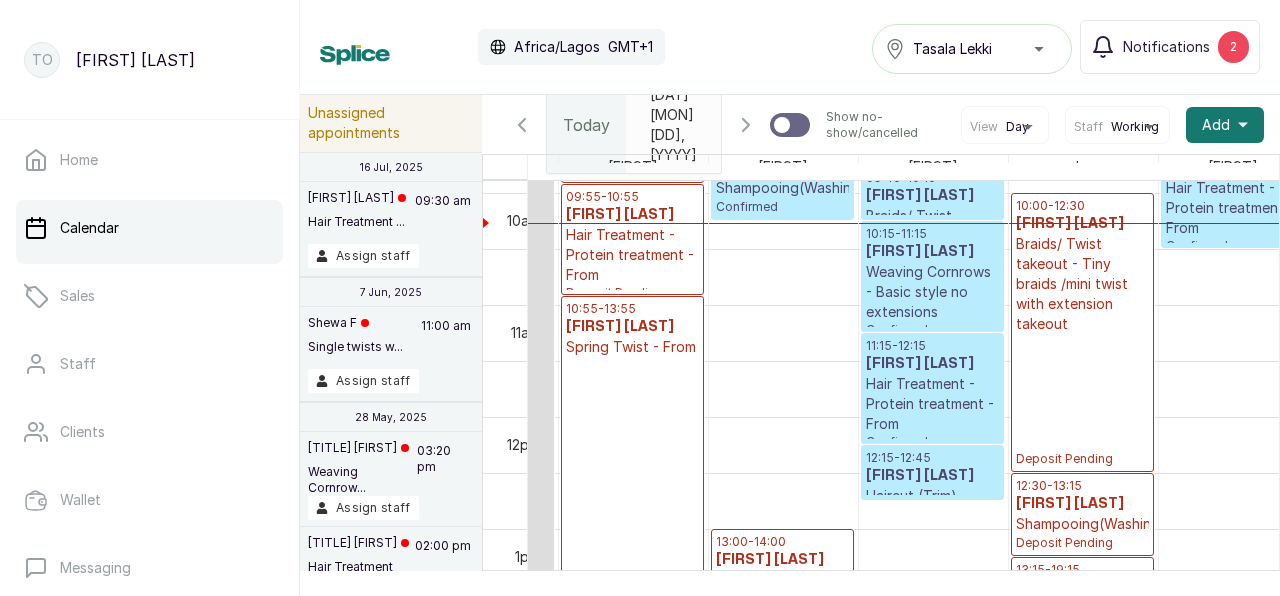 click on "Braids/ Twist takeout - Tiny braids /mini twist with extension takeout" at bounding box center (1082, 284) 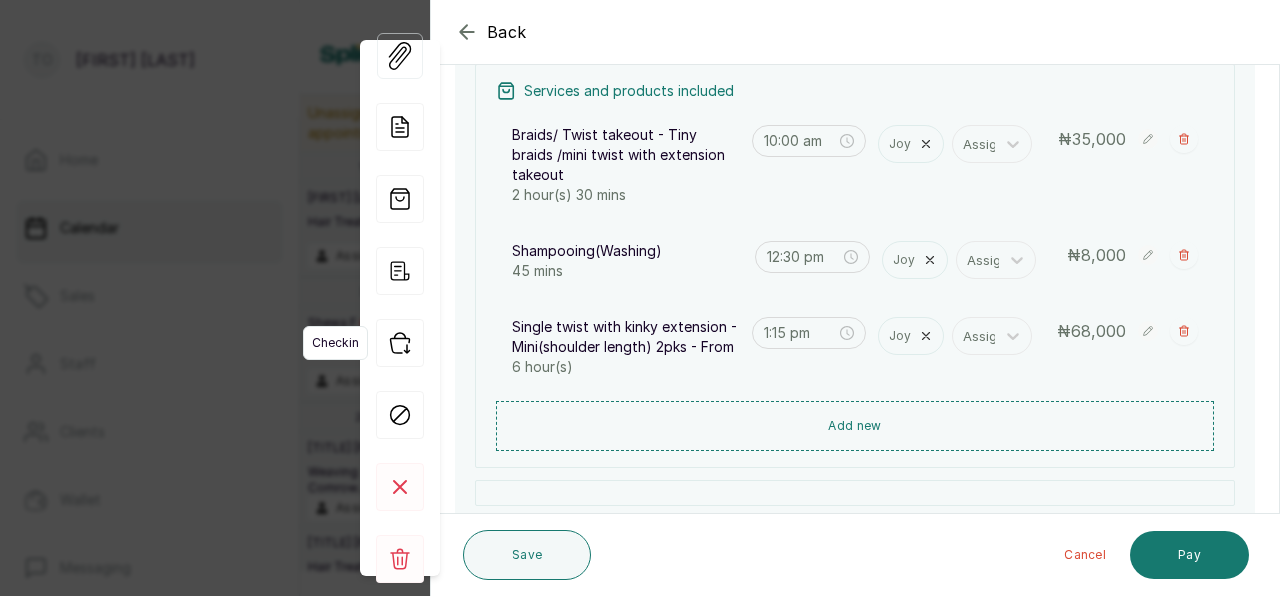 click 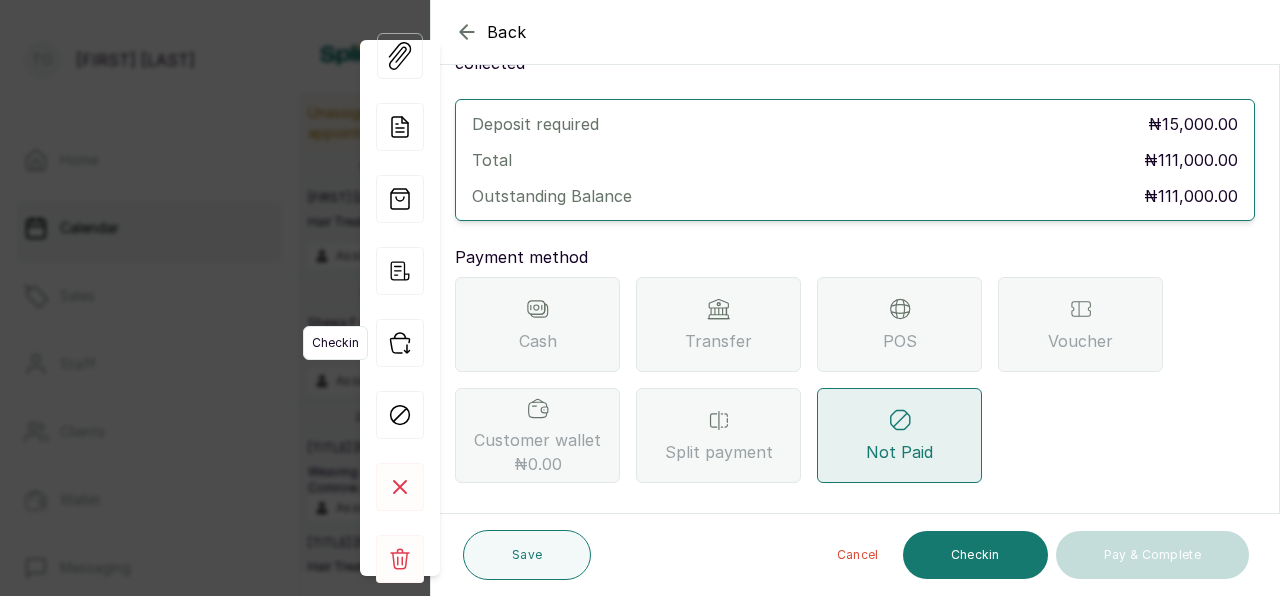 click 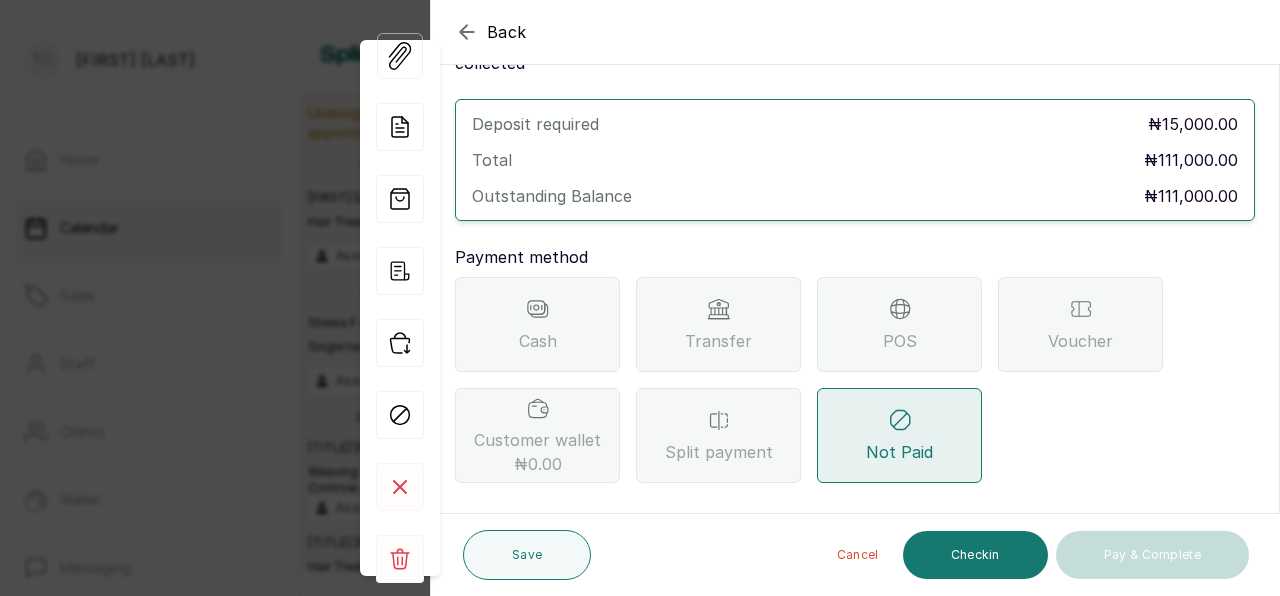 click 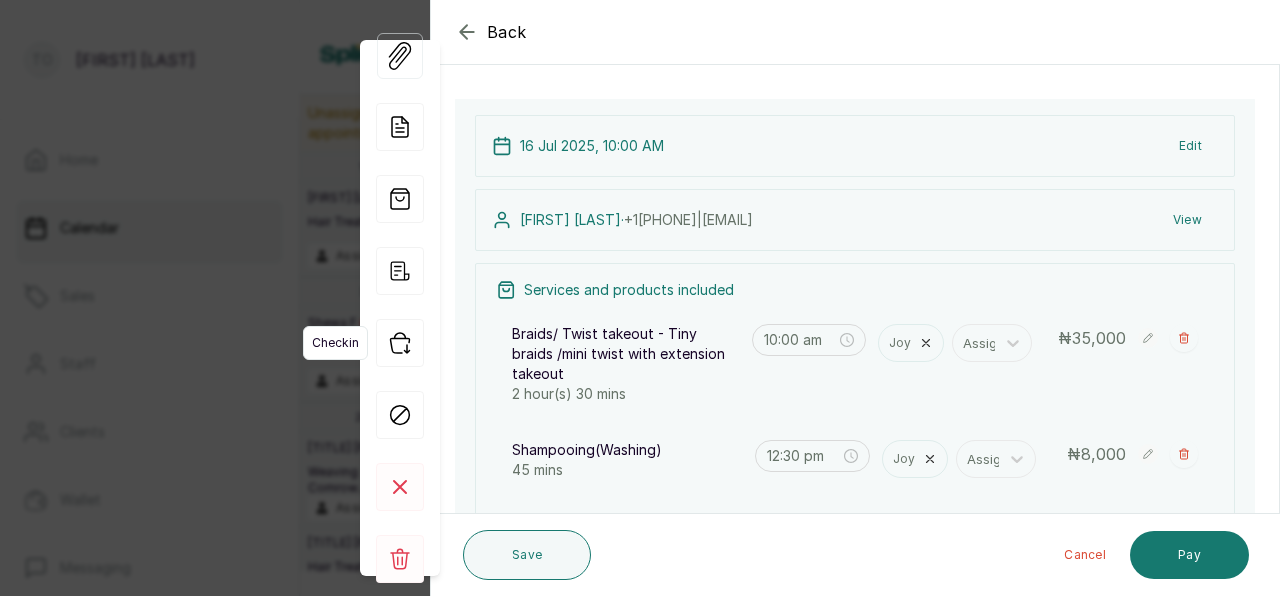 click 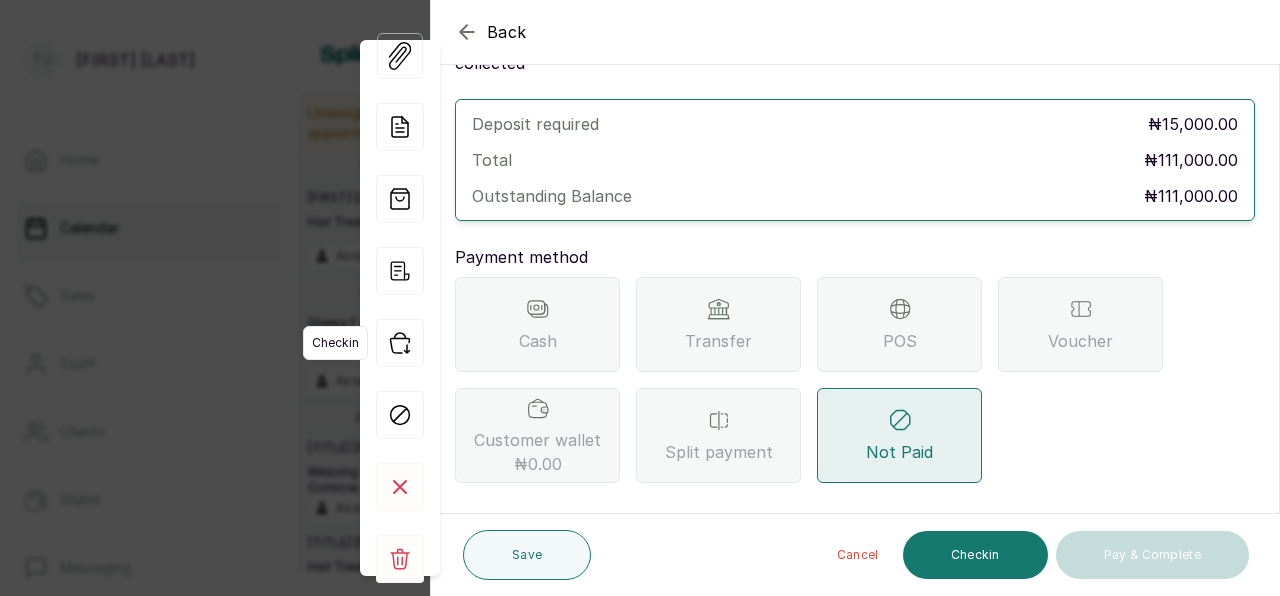 click 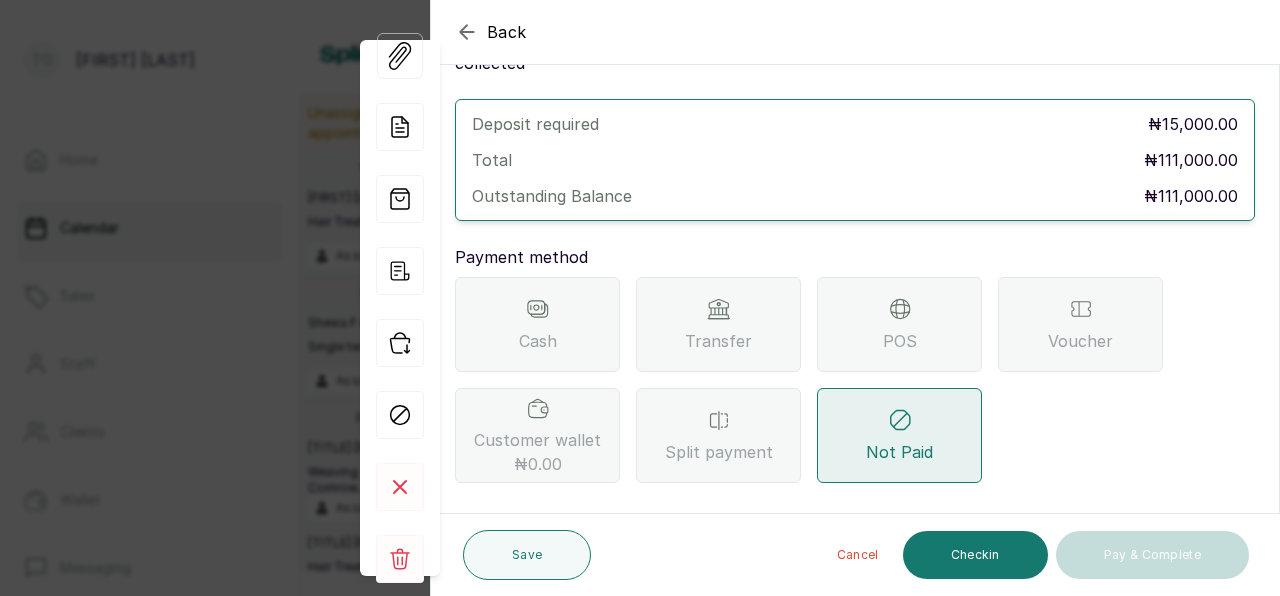 click 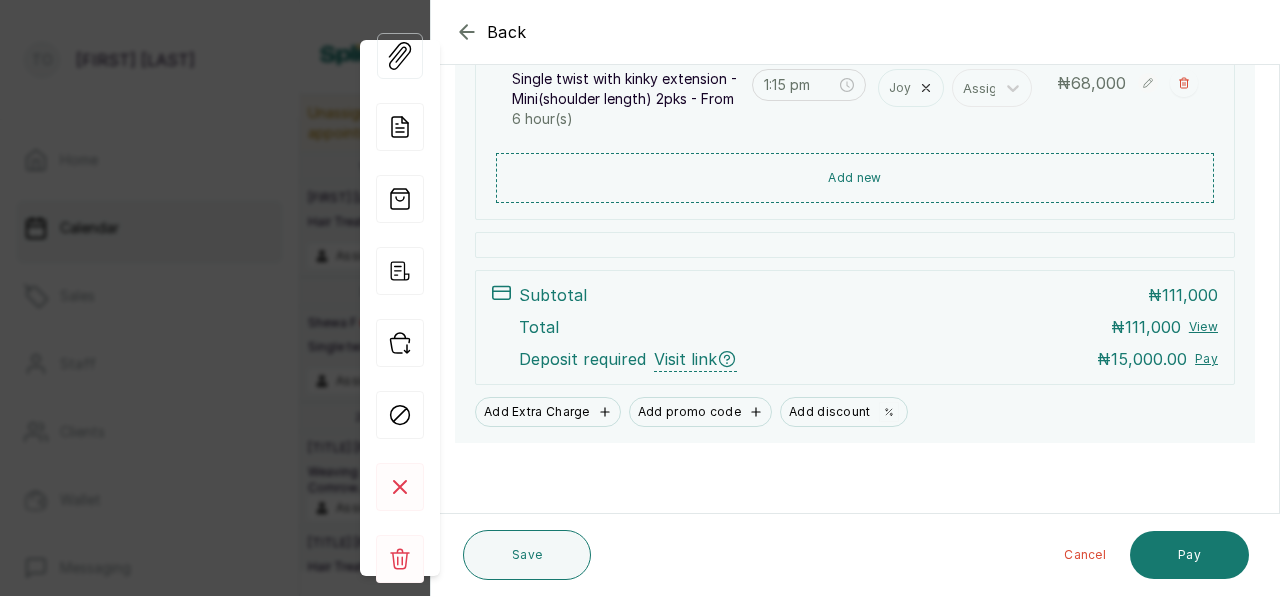scroll, scrollTop: 564, scrollLeft: 0, axis: vertical 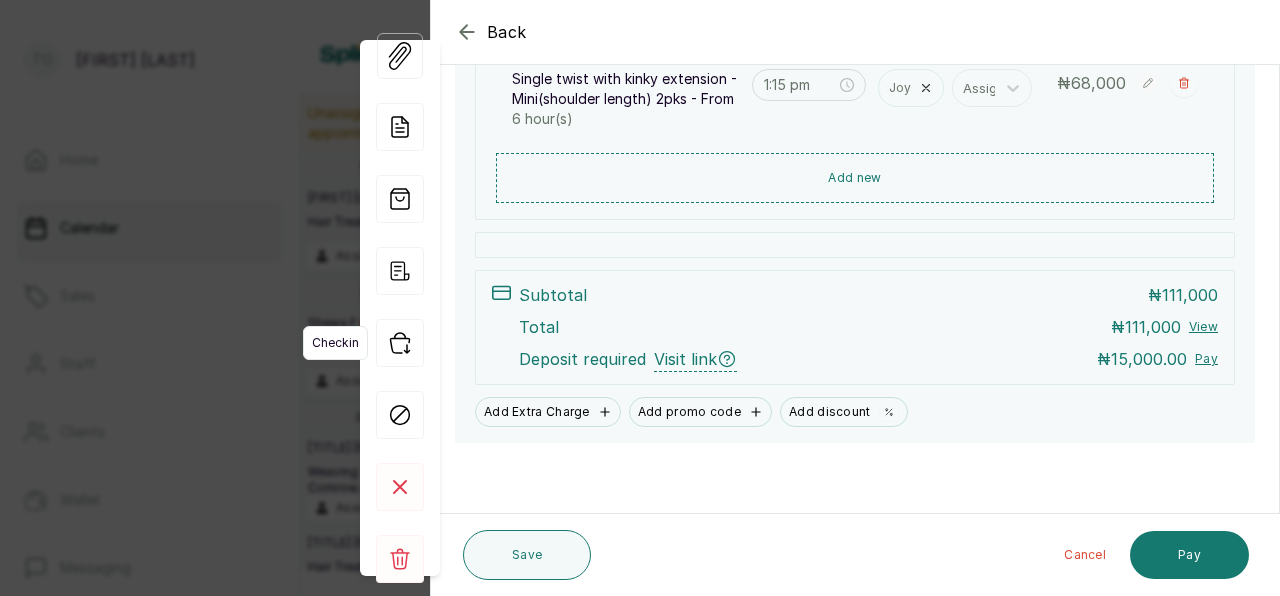 click 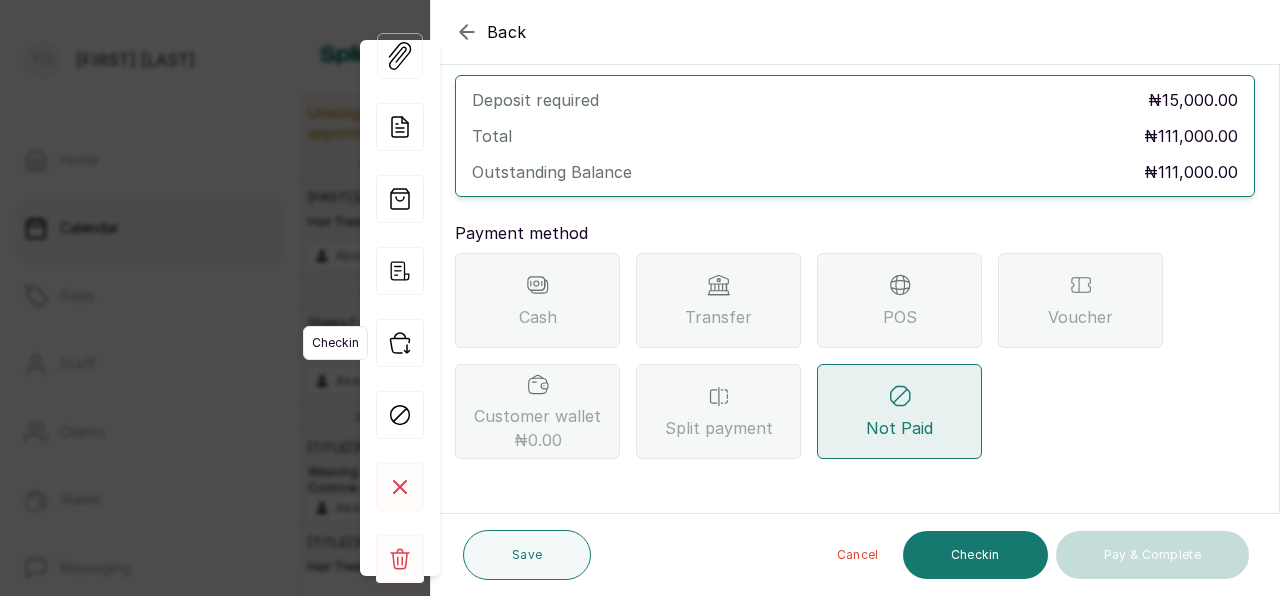 scroll, scrollTop: 102, scrollLeft: 0, axis: vertical 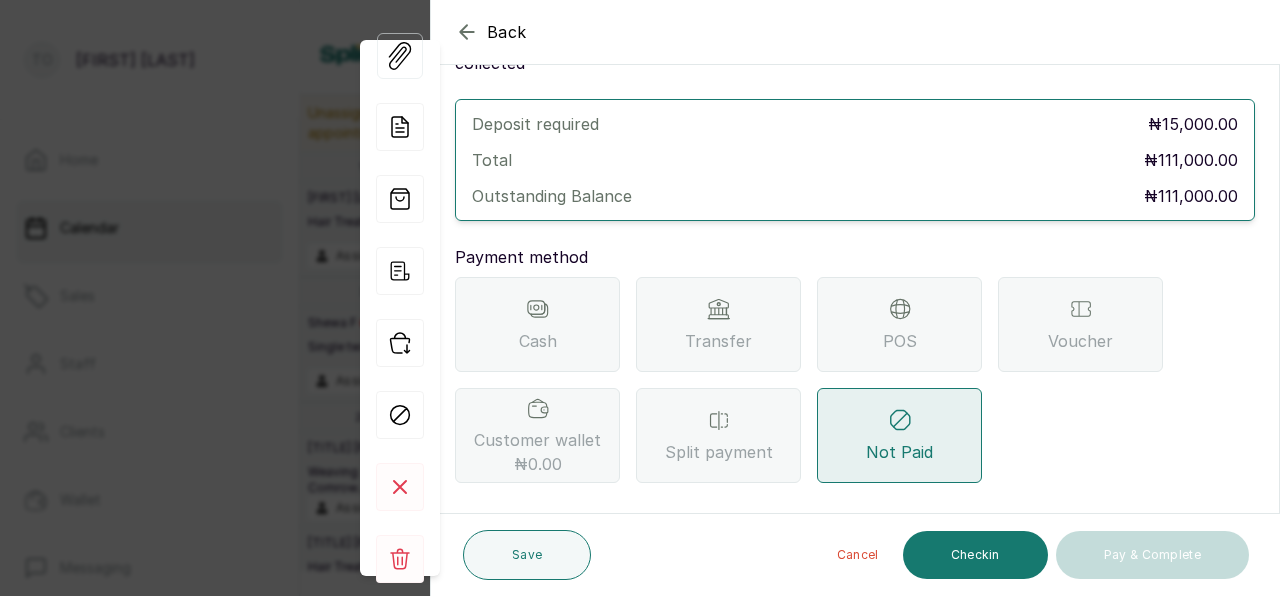 click 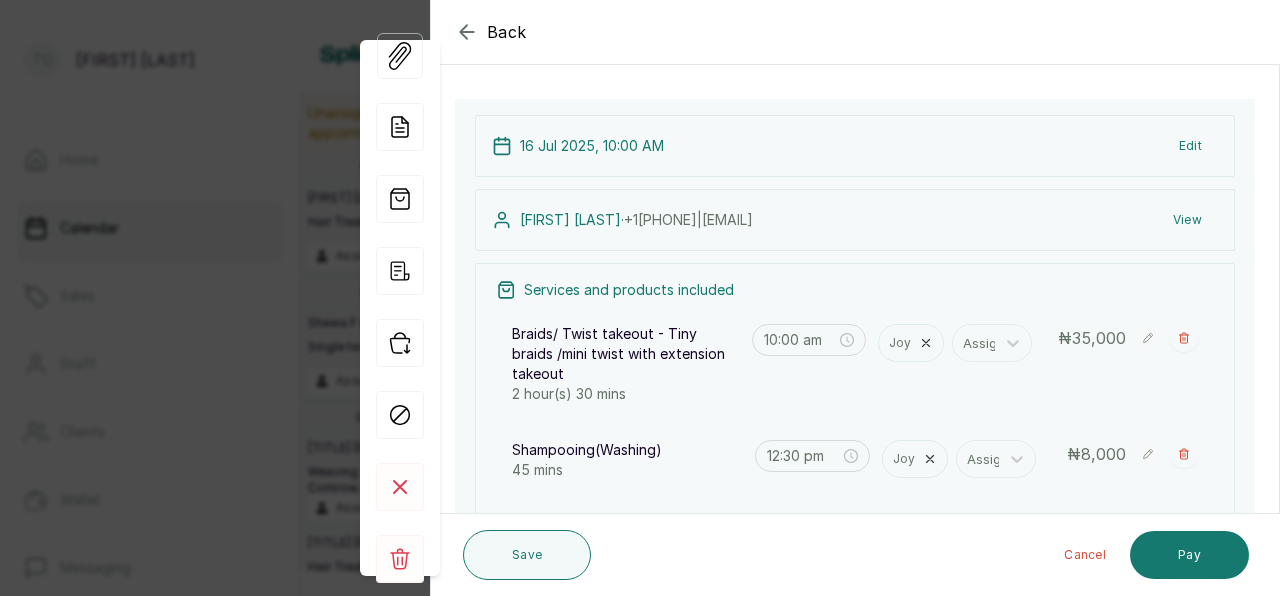 click 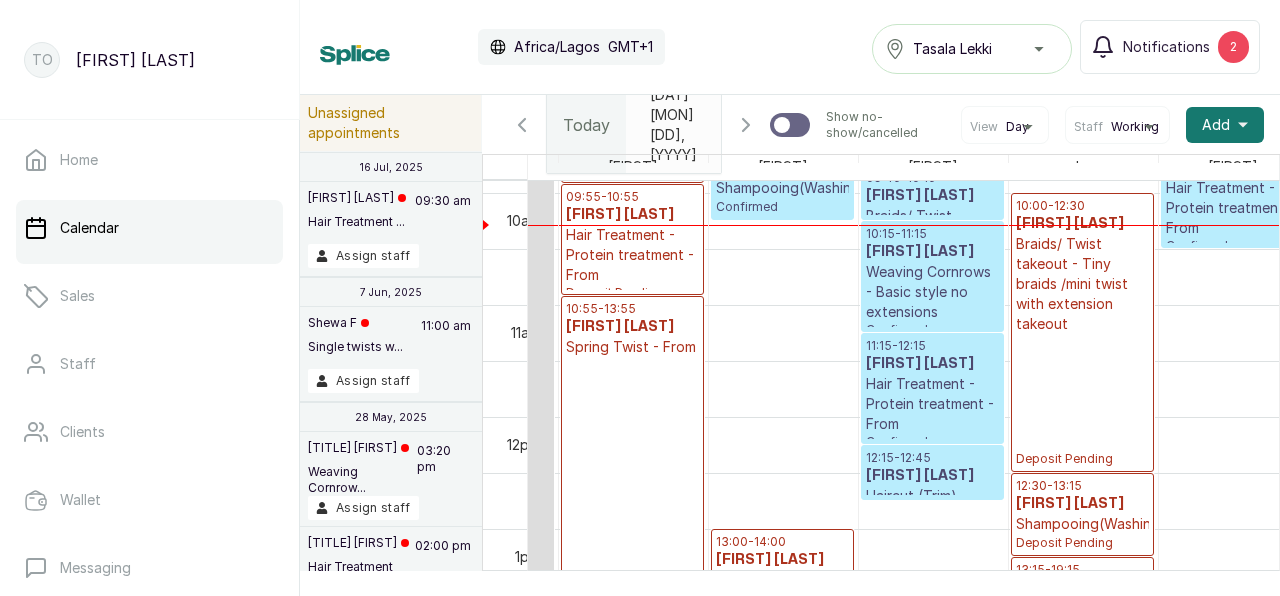scroll, scrollTop: 983, scrollLeft: 270, axis: both 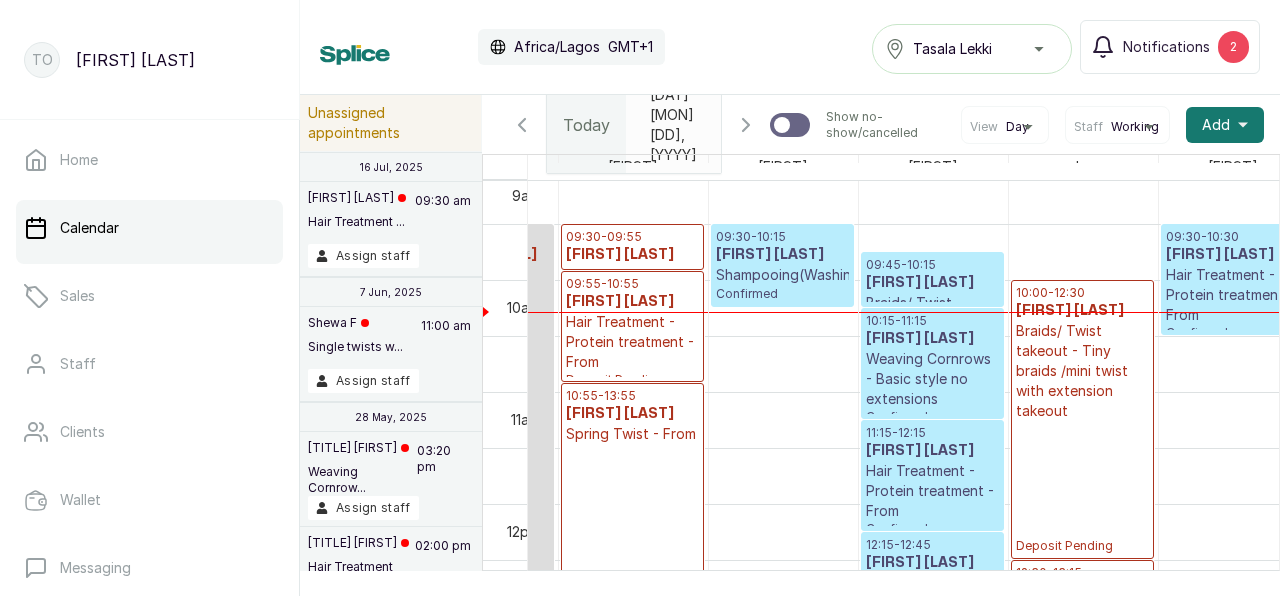 click on "[FIRST] [LAST]" at bounding box center [1232, 255] 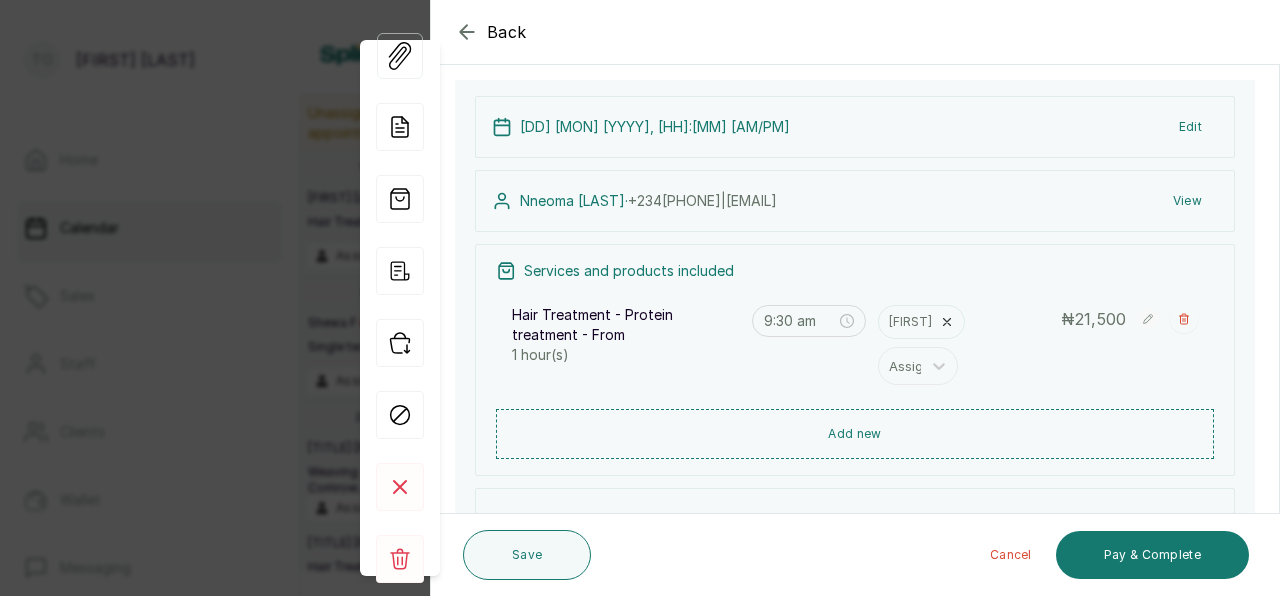 scroll, scrollTop: 110, scrollLeft: 0, axis: vertical 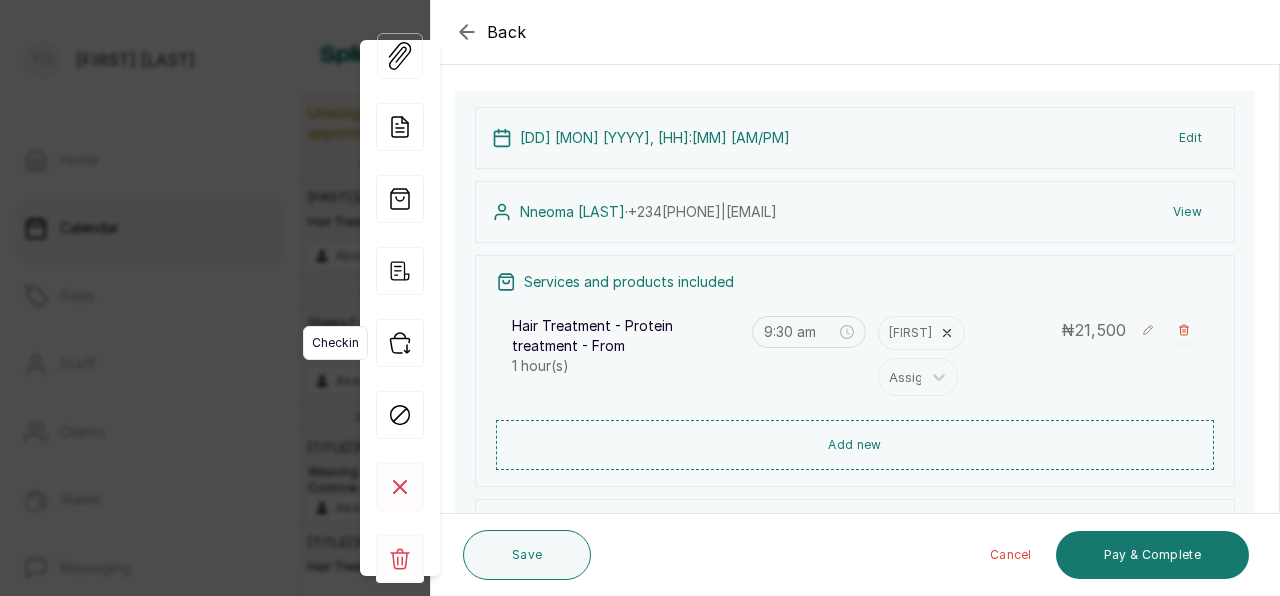 click 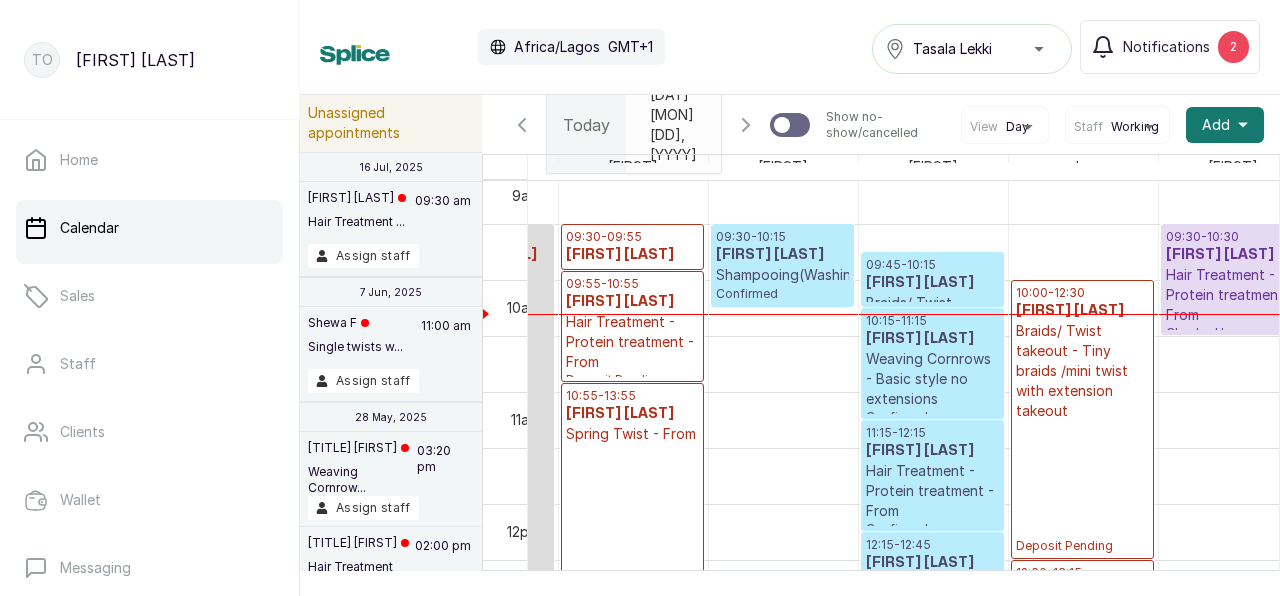scroll, scrollTop: 1021, scrollLeft: 386, axis: both 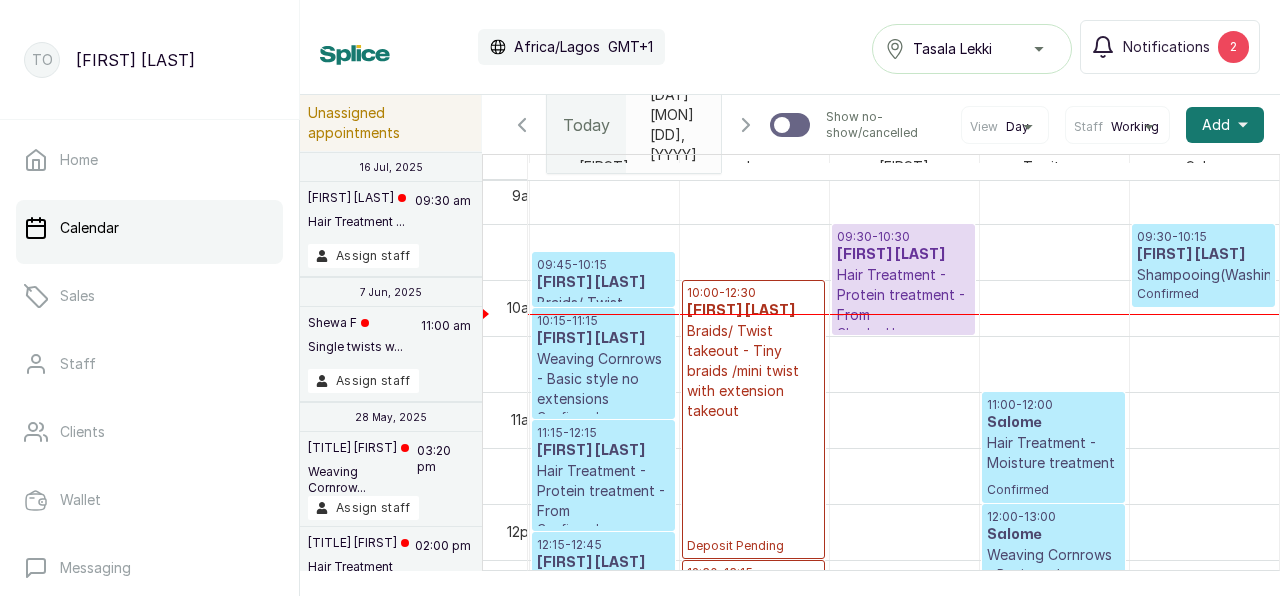 click on "[FIRST] [LAST]" at bounding box center (1204, 255) 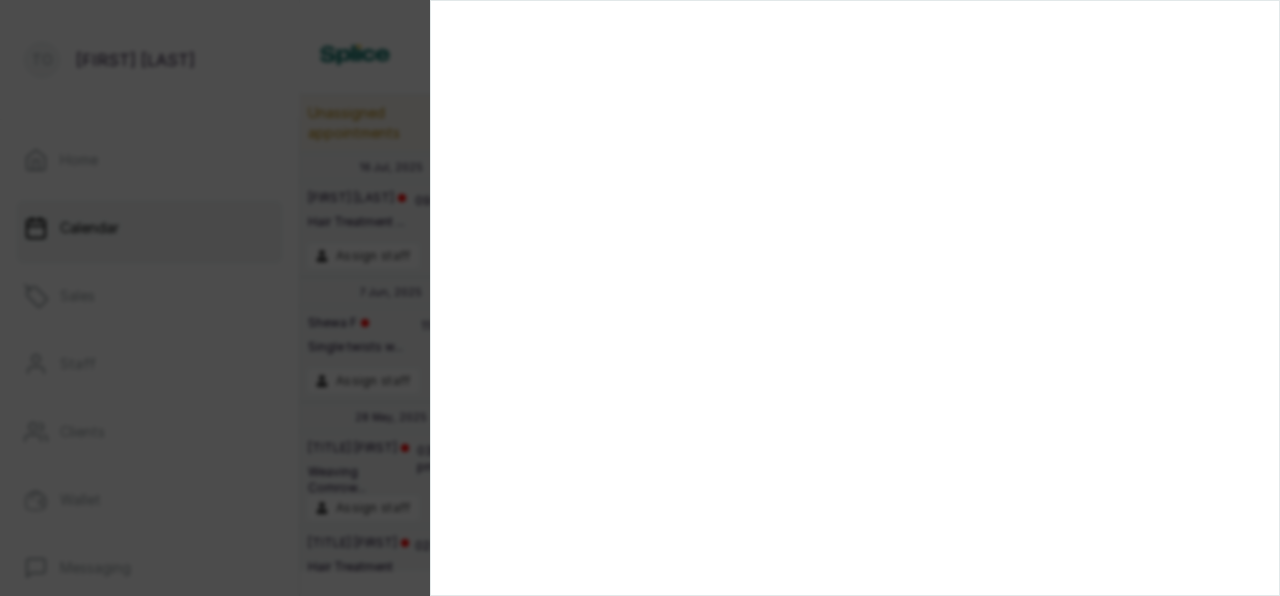 click at bounding box center [855, 298] 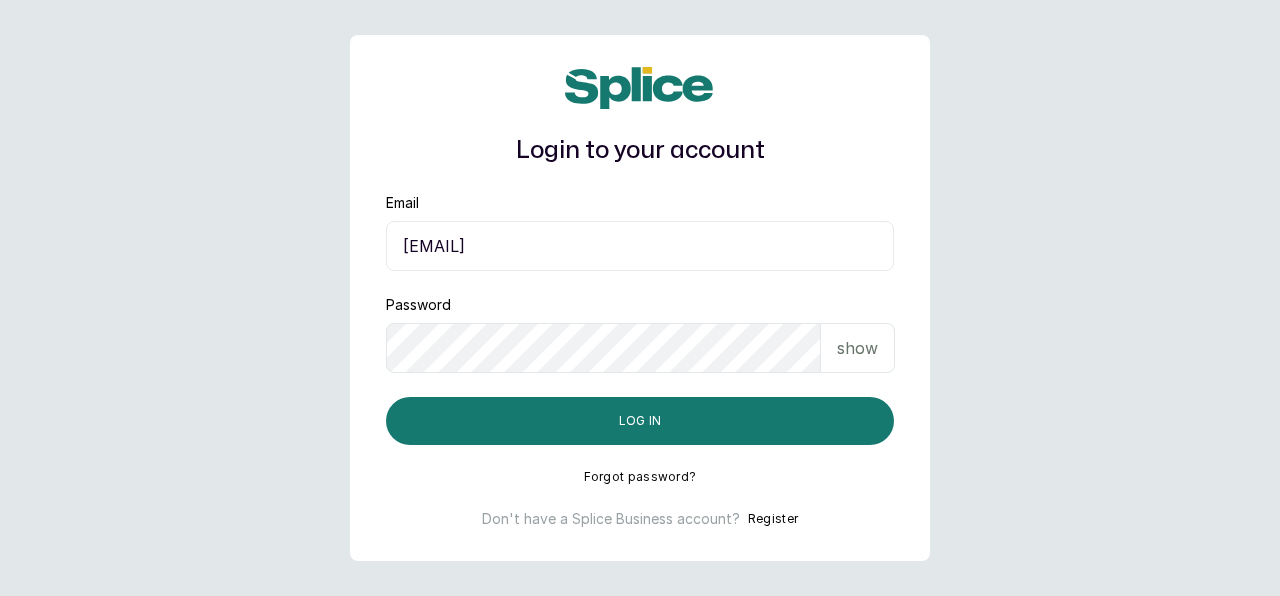 scroll, scrollTop: 0, scrollLeft: 0, axis: both 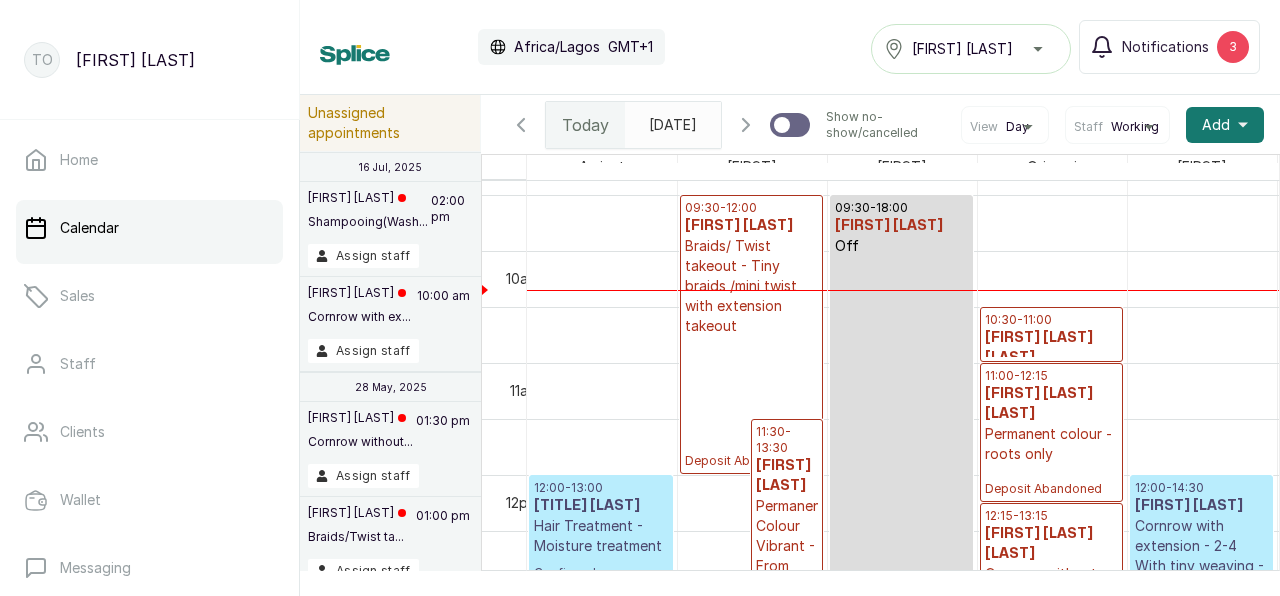 click on "Tasala Ikoyi" at bounding box center (962, 49) 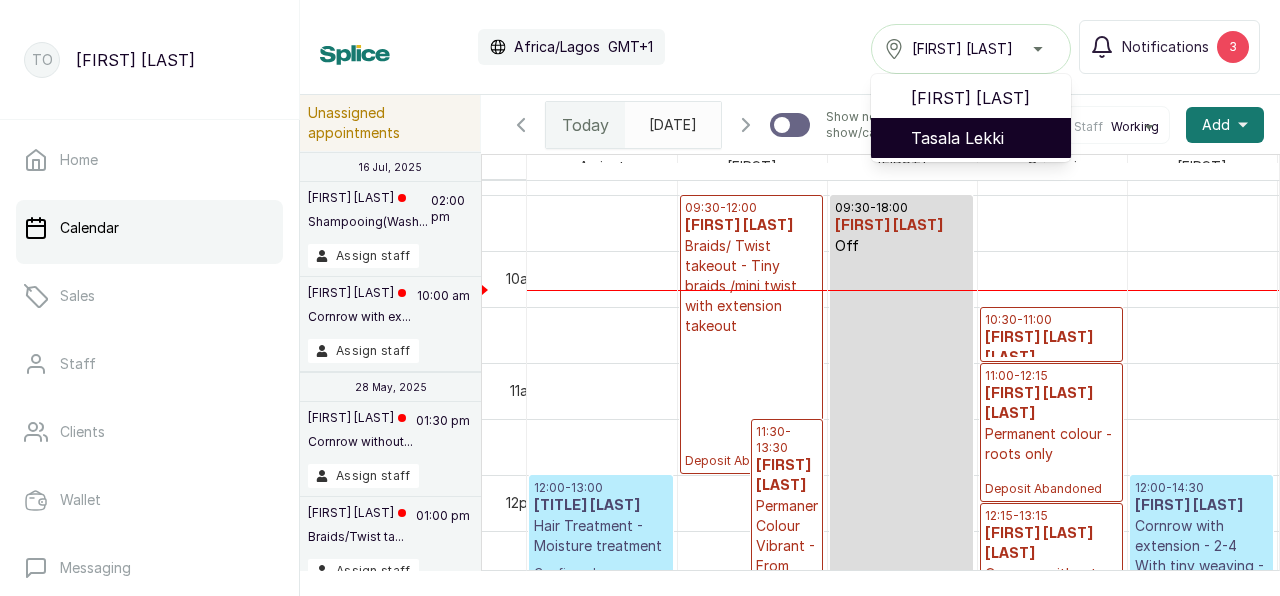 click on "Tasala Lekki" at bounding box center [971, 138] 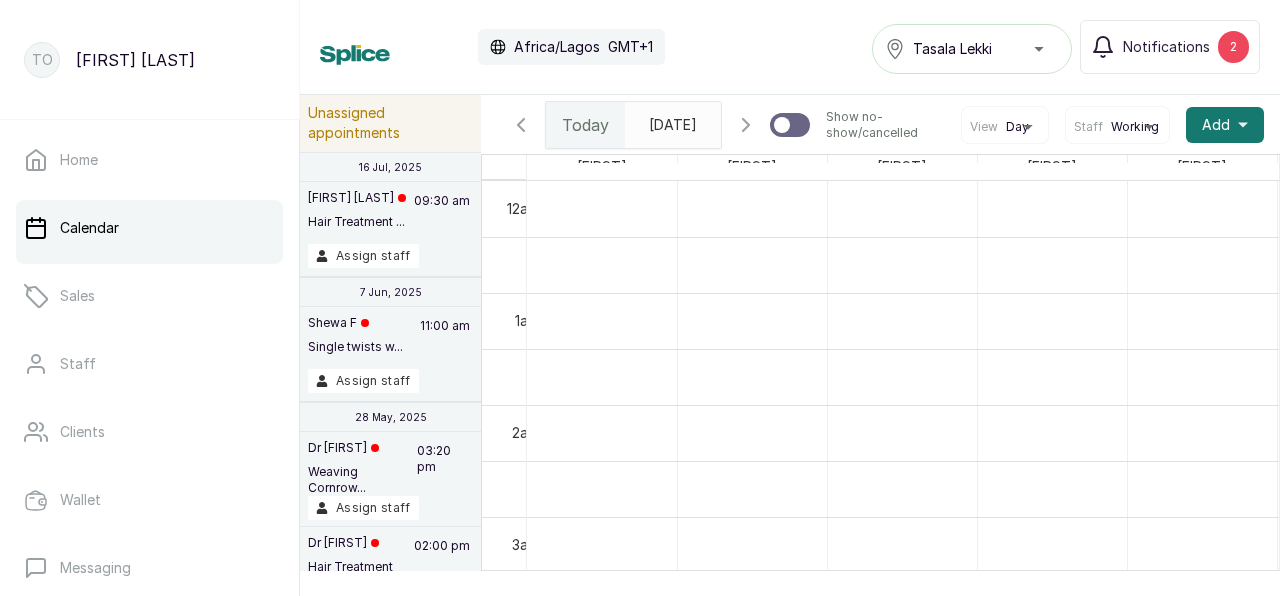 scroll, scrollTop: 0, scrollLeft: 0, axis: both 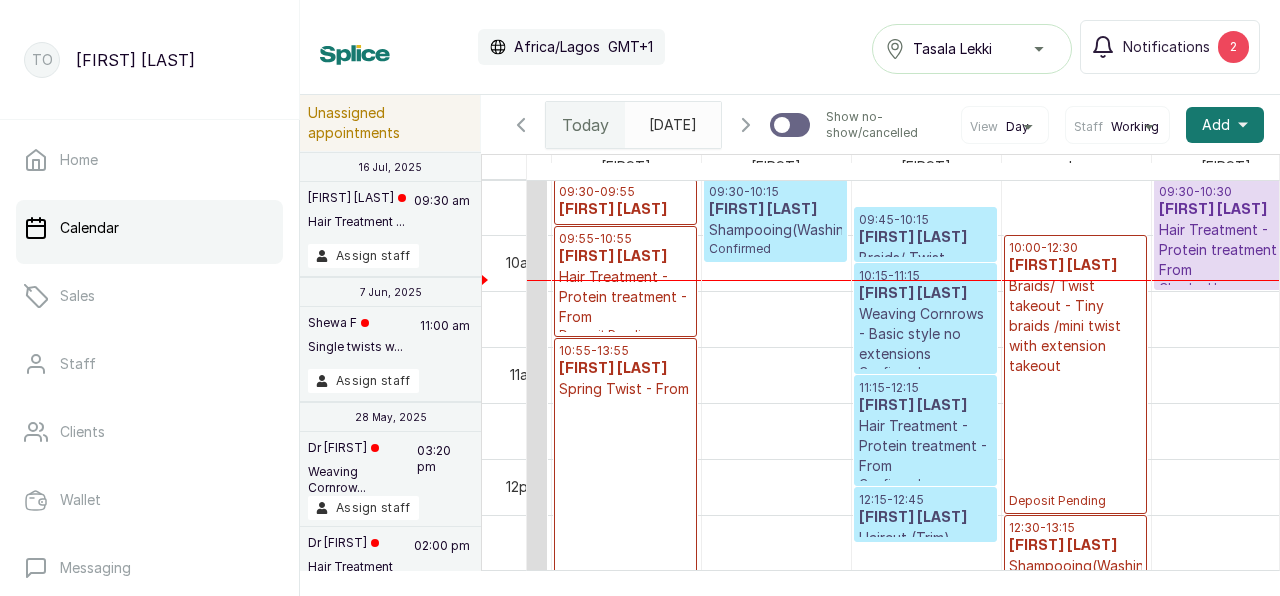 click on "Braids/ Twist takeout - Medium cornrows takeout" at bounding box center [925, 278] 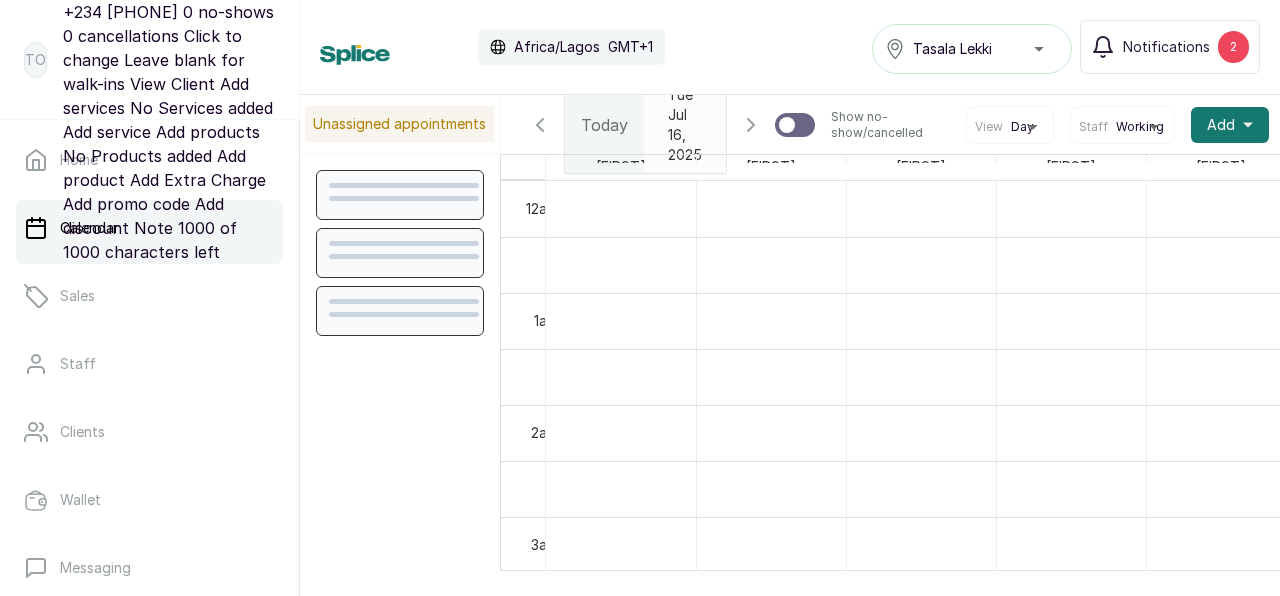 scroll, scrollTop: 0, scrollLeft: 0, axis: both 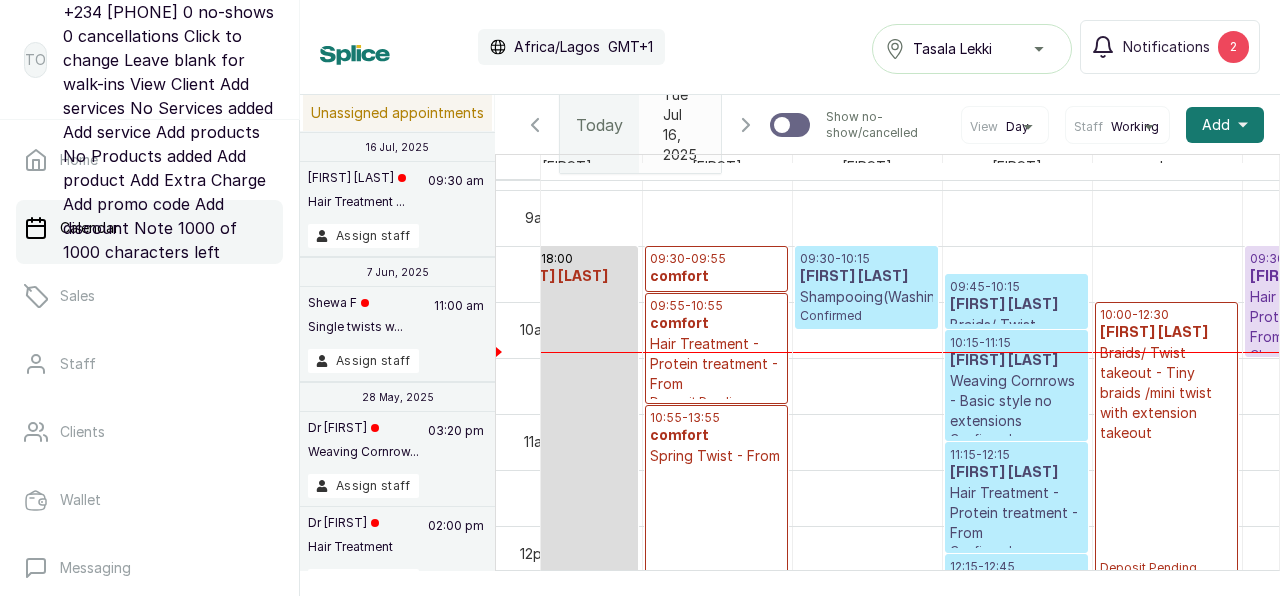 click on "Margaret Unutame" at bounding box center (1016, 305) 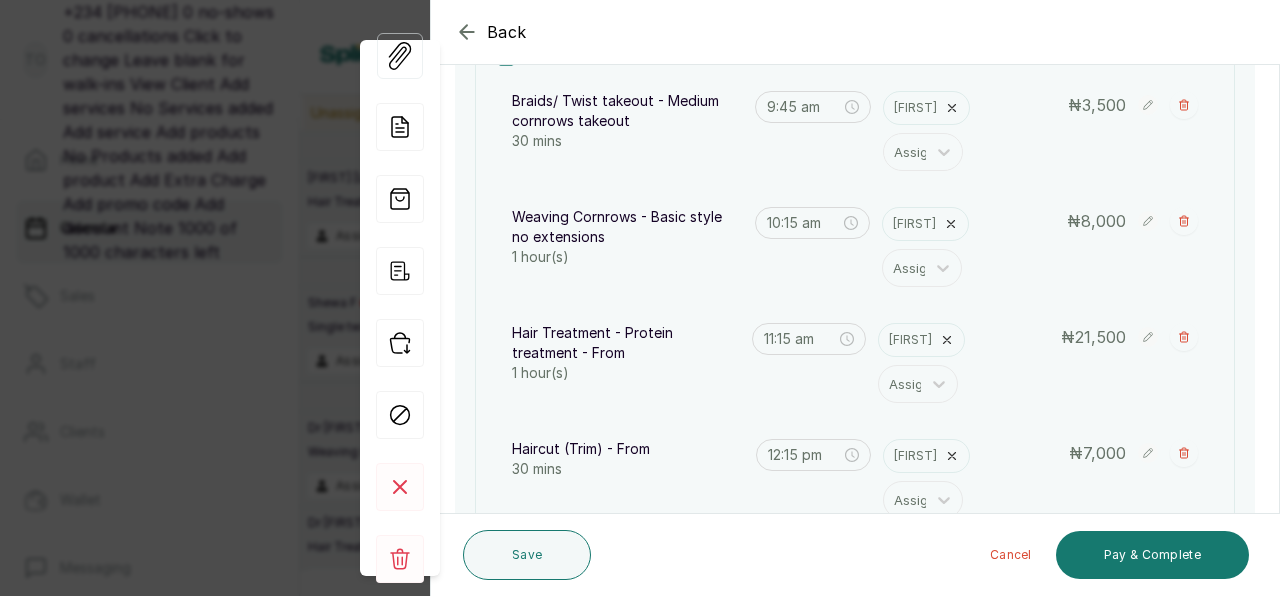 scroll, scrollTop: 335, scrollLeft: 0, axis: vertical 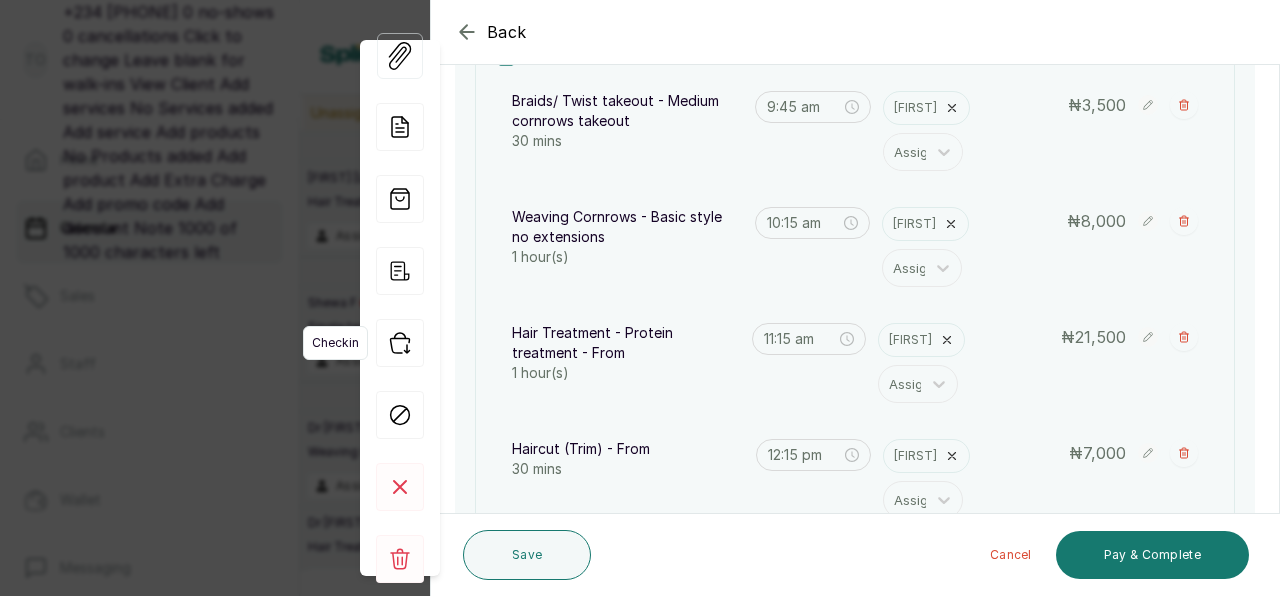 click 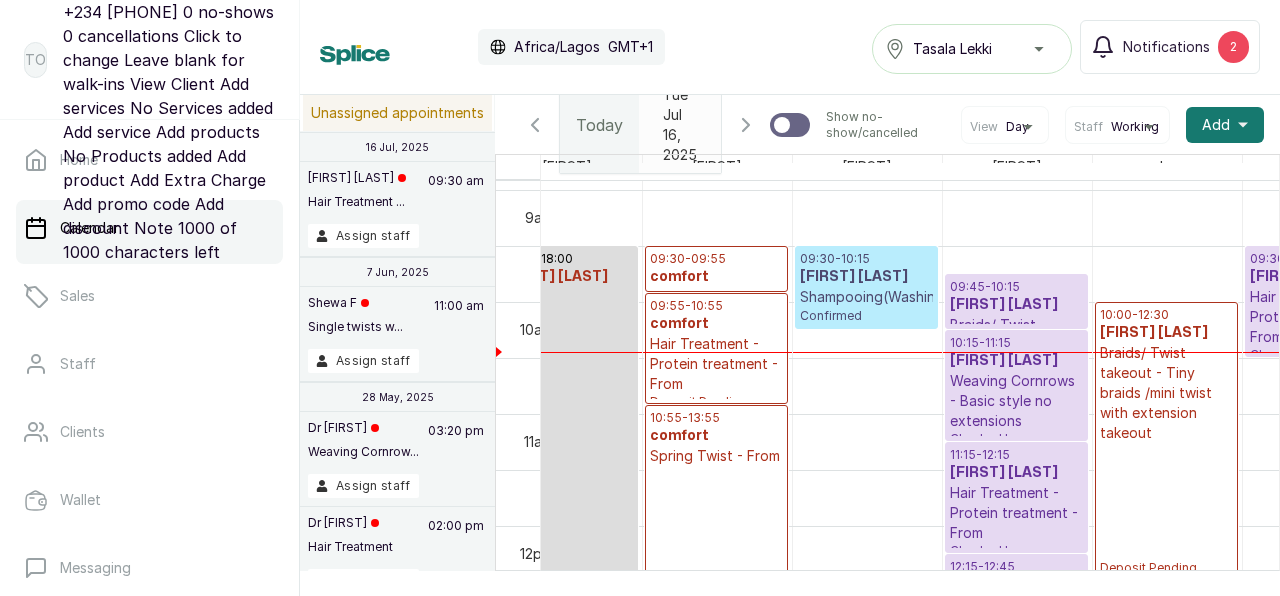 click on "Shampooing(Washing)" at bounding box center [866, 297] 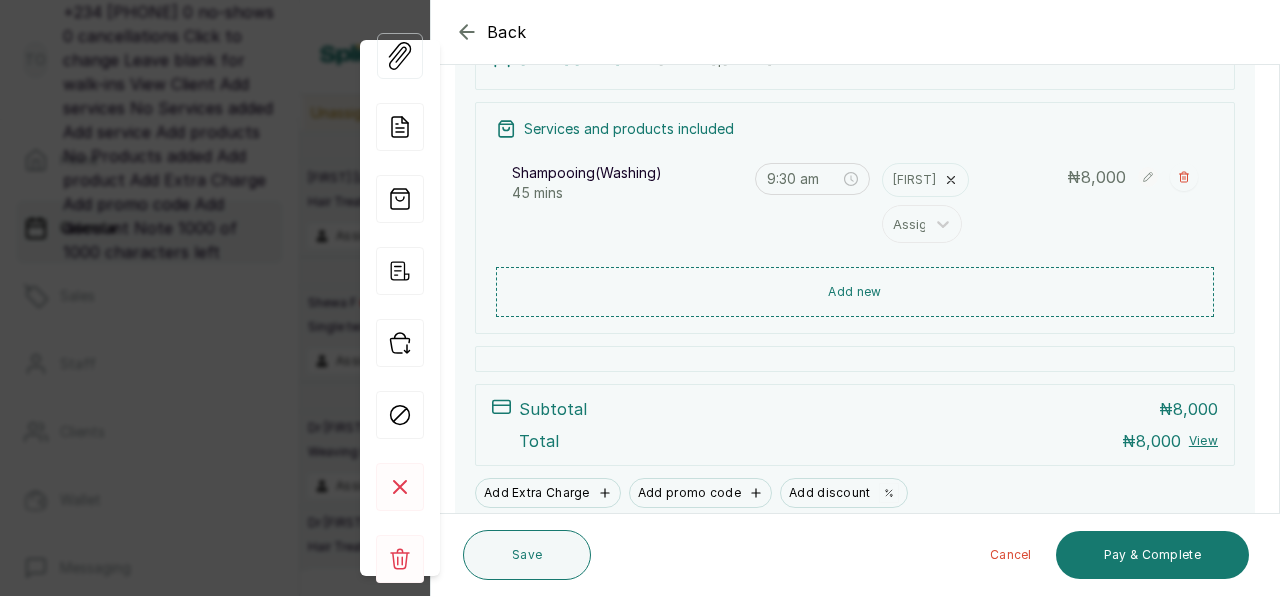 scroll, scrollTop: 268, scrollLeft: 0, axis: vertical 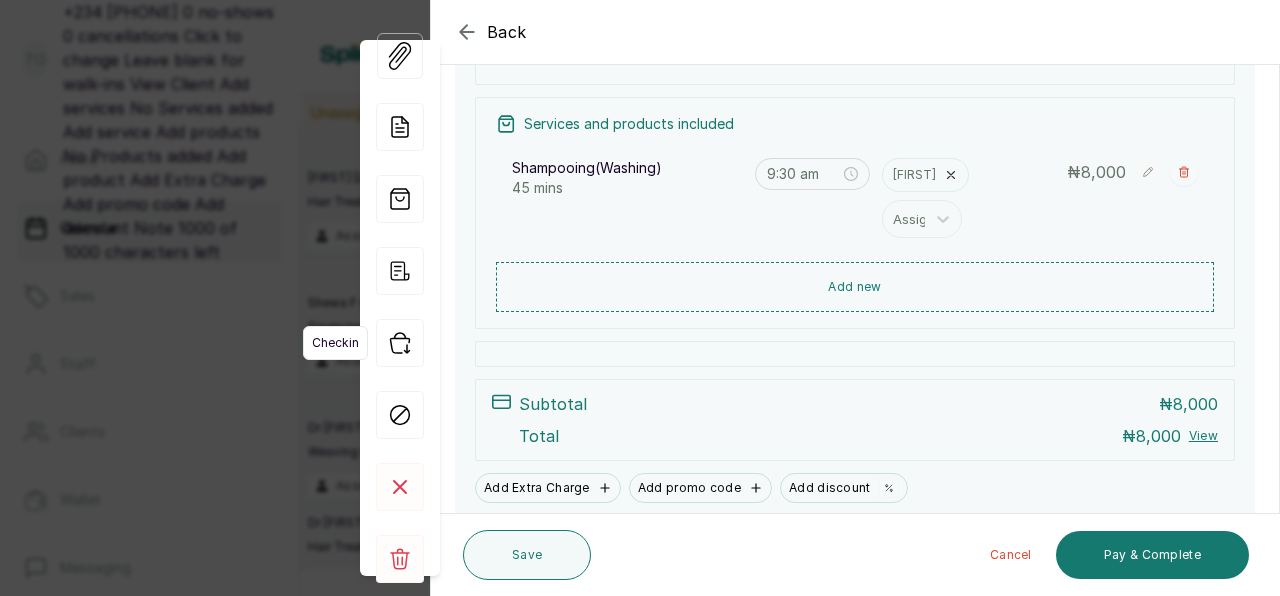 click 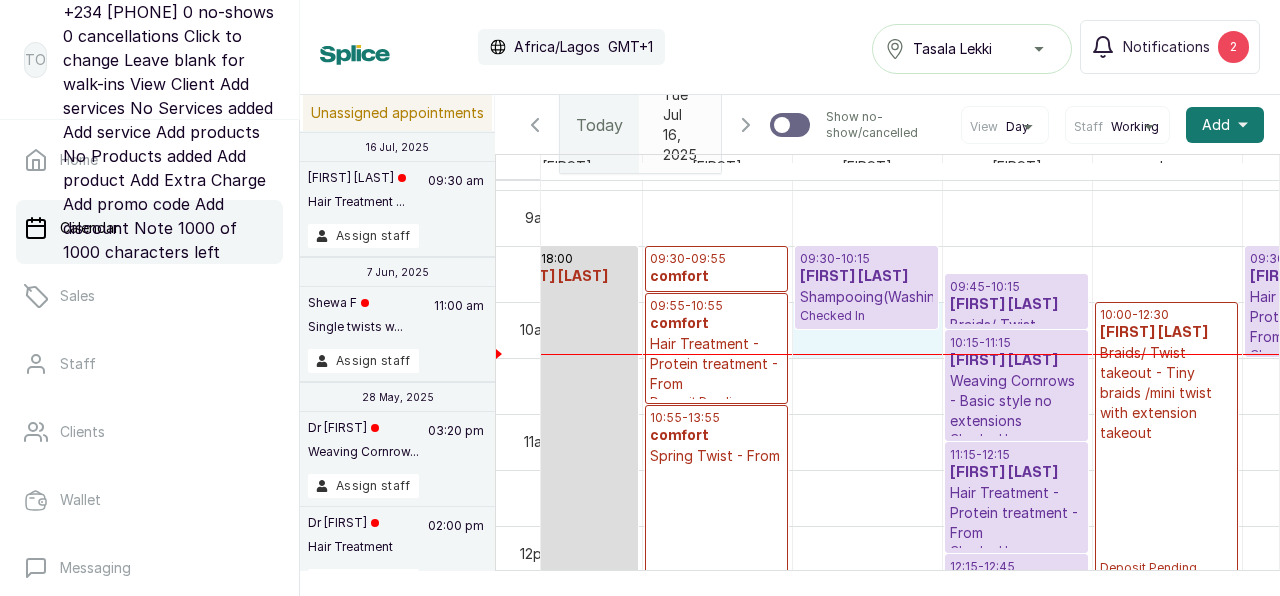 click on "09:30  -  10:30 Yewande Rwangdung Hair Treatment  - Moisture treatment Deposit Pending 10:30  -  13:30 Yewande Rwangdung Cornrows with Knotless braids - 2 step Deposit Pending 09:30  -  18:00 Alice A Off 09:30  -  09:55 comfort   Scalp exforliation Deposit Pending 09:55  -  10:55 comfort   Hair Treatment  - Protein treatment  - From Deposit Pending 10:55  -  13:55 comfort   Spring Twist - From Deposit Pending 14:00  -  16:30 Abiose Kofo Oduntan Cornrow with extension - 2-4 With tiny weaving  - From Confirmed 09:30  -  10:15 Muna Emeghara Shampooing(Washing) Checked In 13:00  -  14:00 Moti Adurogboye Braids/ Twist takeout - Crochet with cornrow/med twist Deposit Pending 14:00  -  16:00 Moti Adurogboye Silk Press  - From Deposit Pending 16:00  -  16:25 Moti Adurogboye Scalp exforliation Deposit Pending 09:45  -  10:15 Margaret Unutame Braids/ Twist takeout - Medium cornrows takeout Checked In 10:15  -  11:15 Margaret Unutame Weaving Cornrows - Basic style no extensions Checked In 11:15  -  12:15 Checked In  -" at bounding box center (1017, 526) 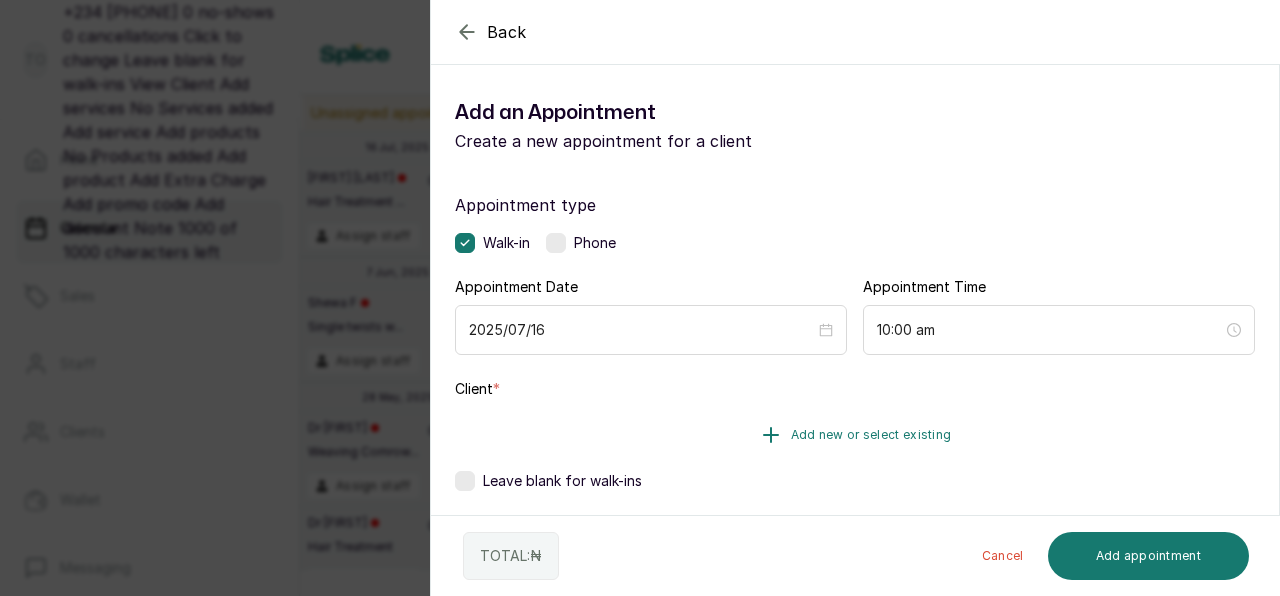 click on "Add new or select existing" at bounding box center [855, 435] 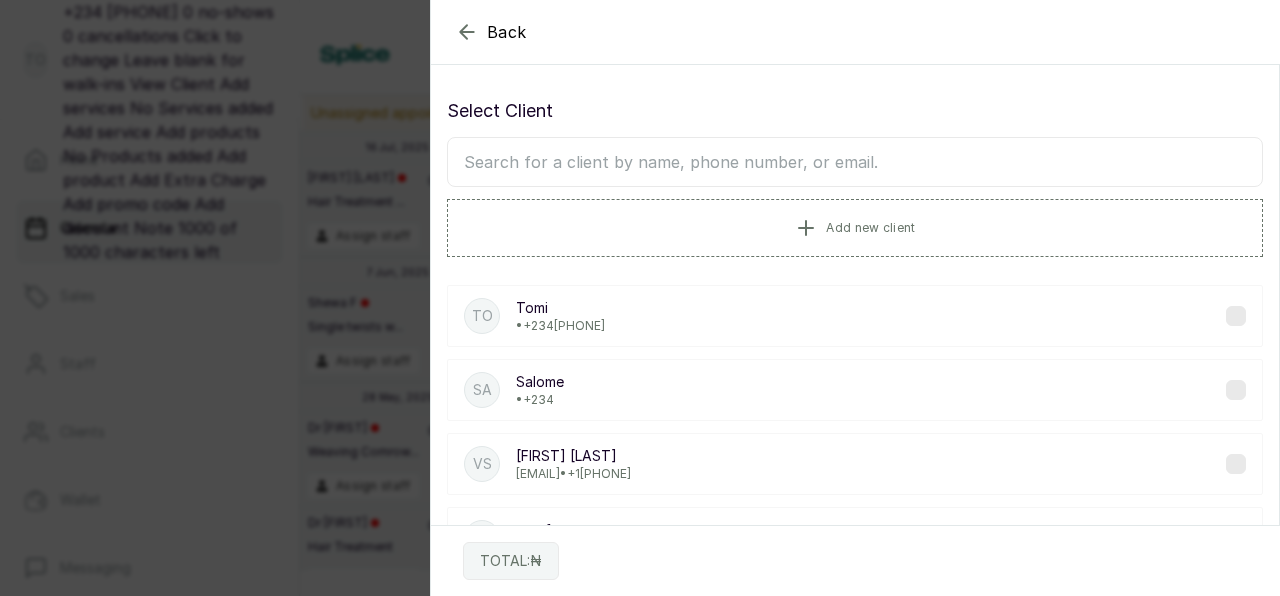 click at bounding box center (855, 162) 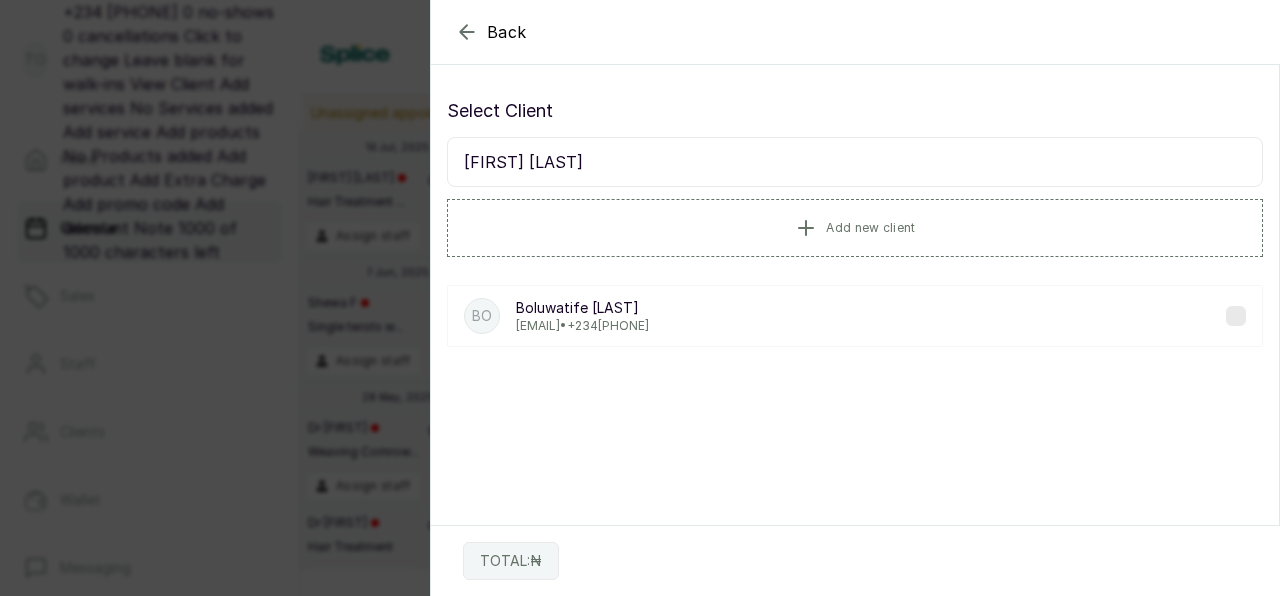 type on "boluwatife ogboye" 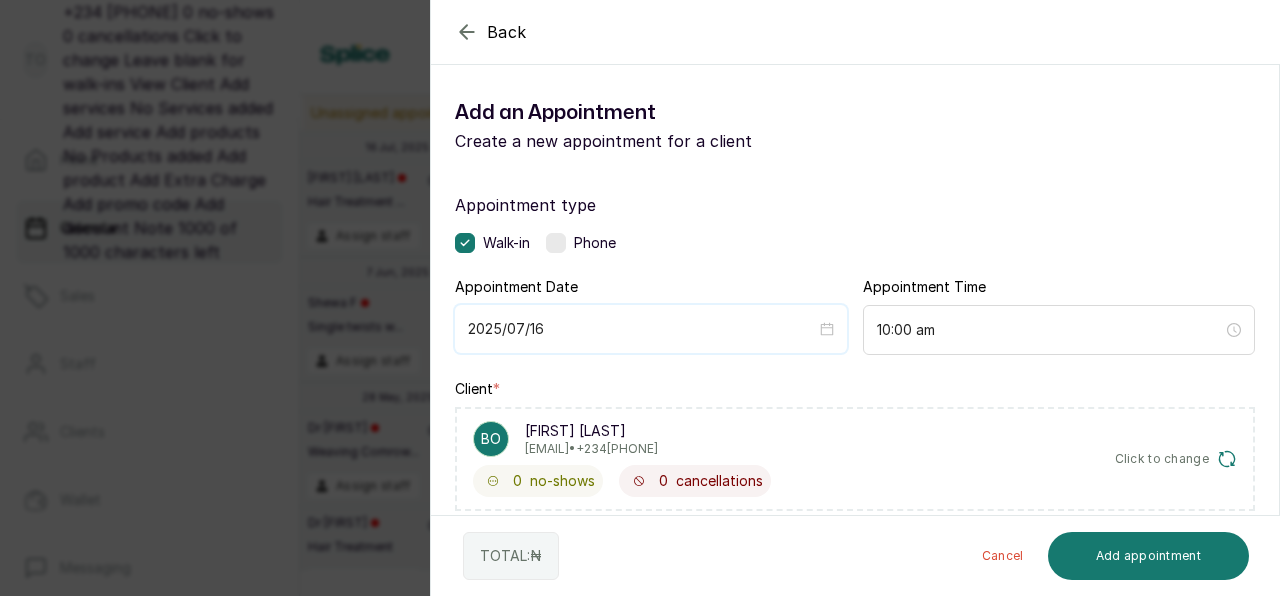 click on "2025/07/16" at bounding box center [642, 329] 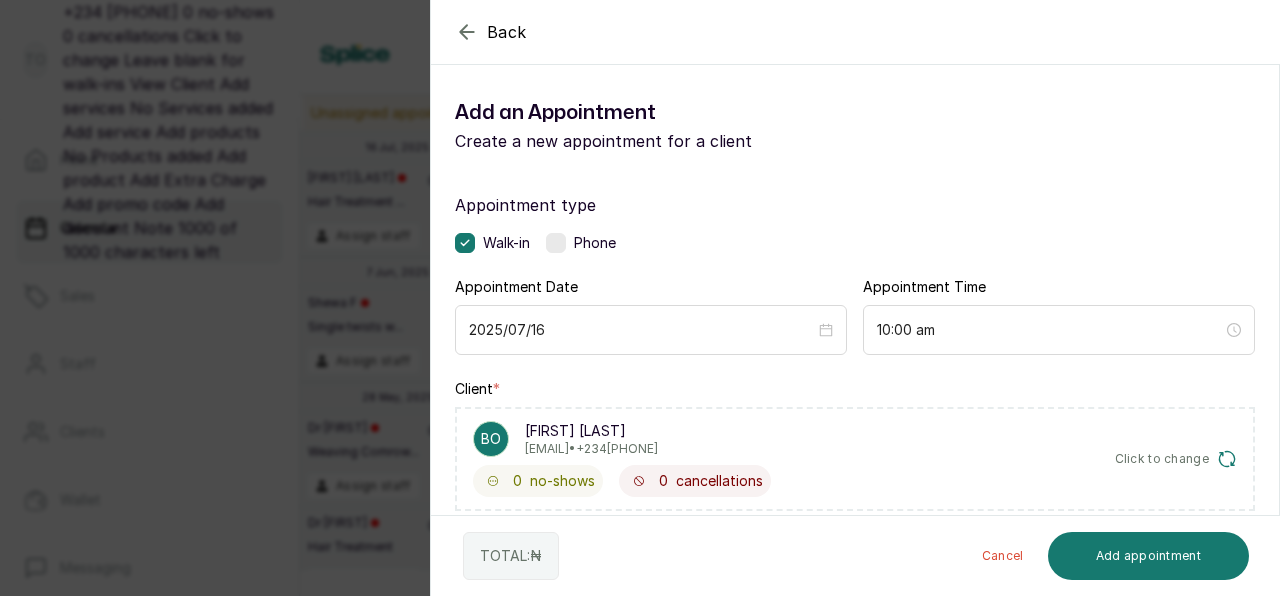 click on "Appointment type Walk-in Phone Appointment Date 2025/07/16 Appointment Time 10:00 am Client * BO Boluwatife Ogboye boluwatife.ogboye@yahoo.com  •  +234 8098800119 0 no-shows 0 cancellations Click to change Leave blank for walk-ins View Client  Add services   No Services added Add service  Add products   No Products added Add product Add Extra Charge Add promo code Add discount Note 1000 of 1000 characters left" at bounding box center [855, 610] 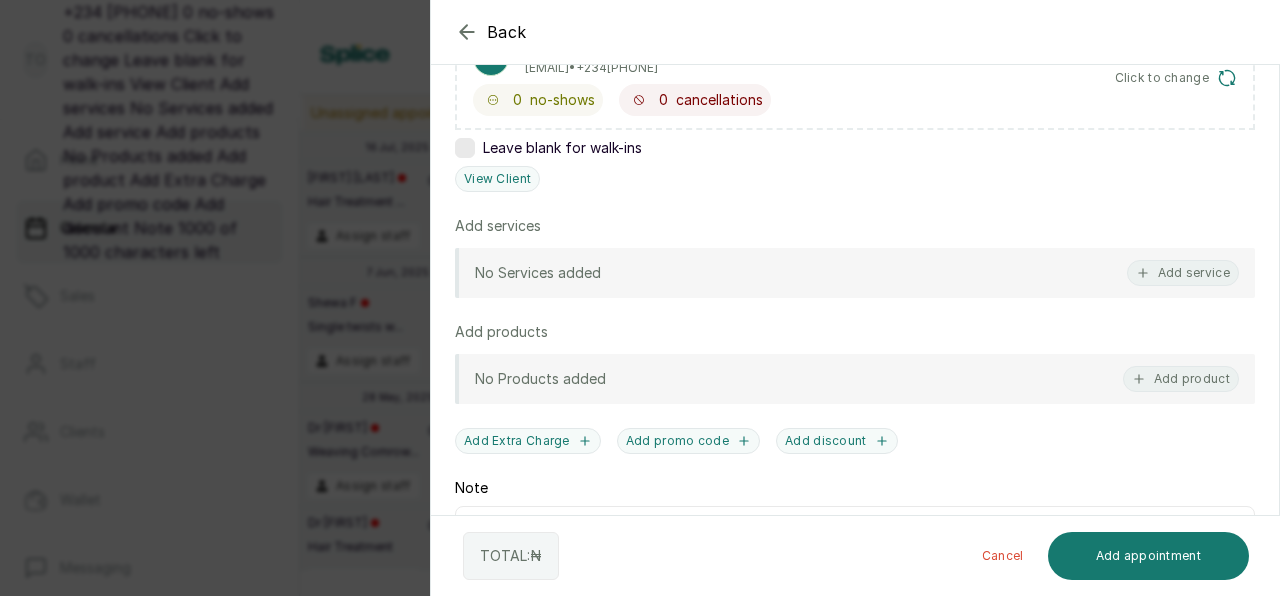 scroll, scrollTop: 380, scrollLeft: 0, axis: vertical 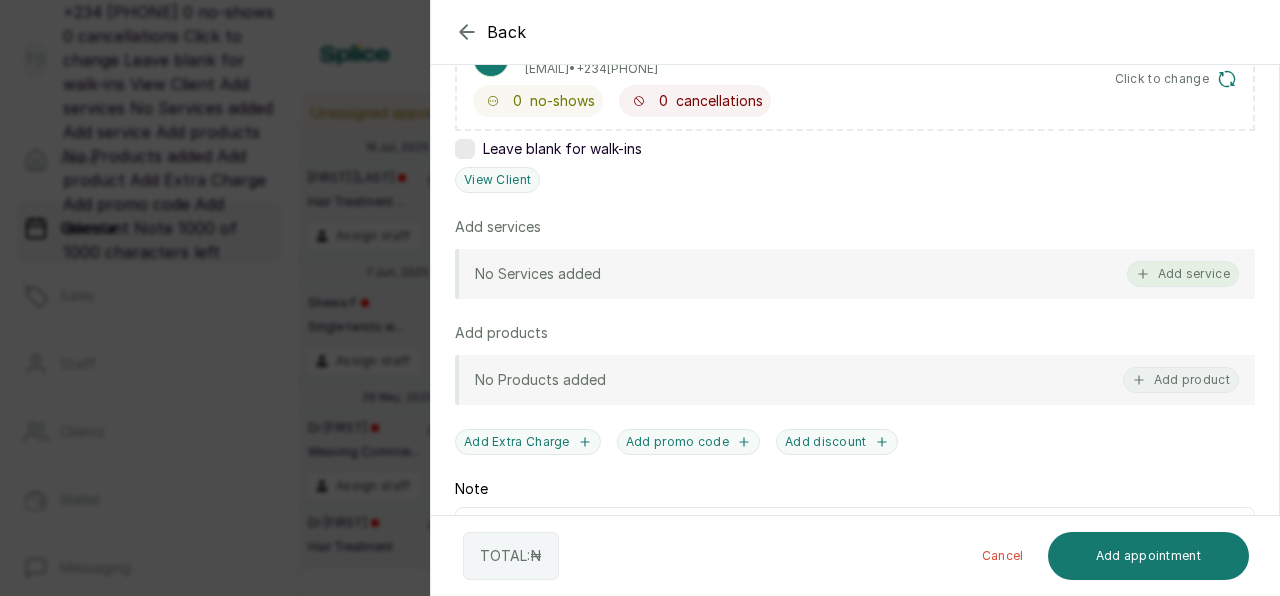 click on "Add service" at bounding box center [1183, 274] 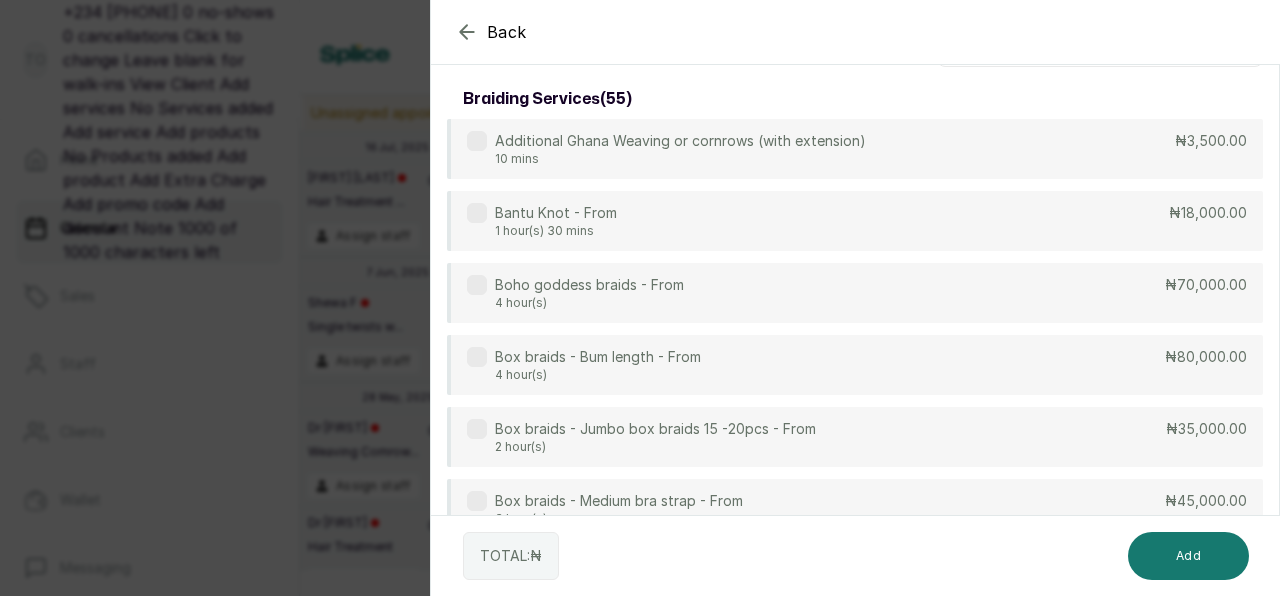 scroll, scrollTop: 0, scrollLeft: 0, axis: both 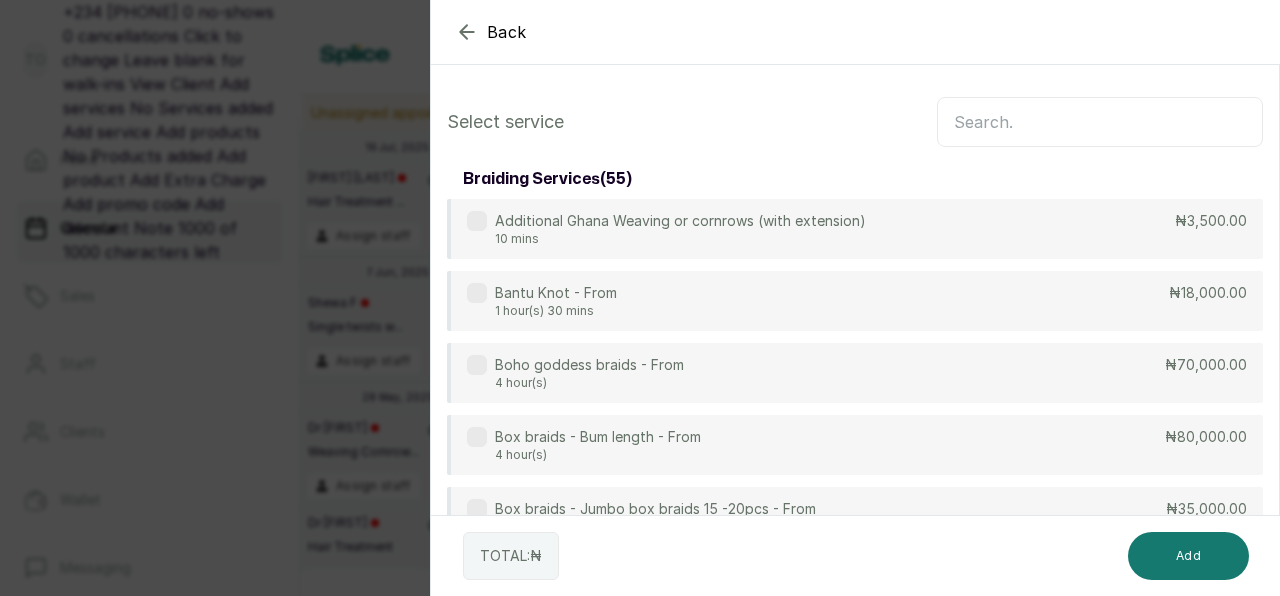 click at bounding box center [1100, 122] 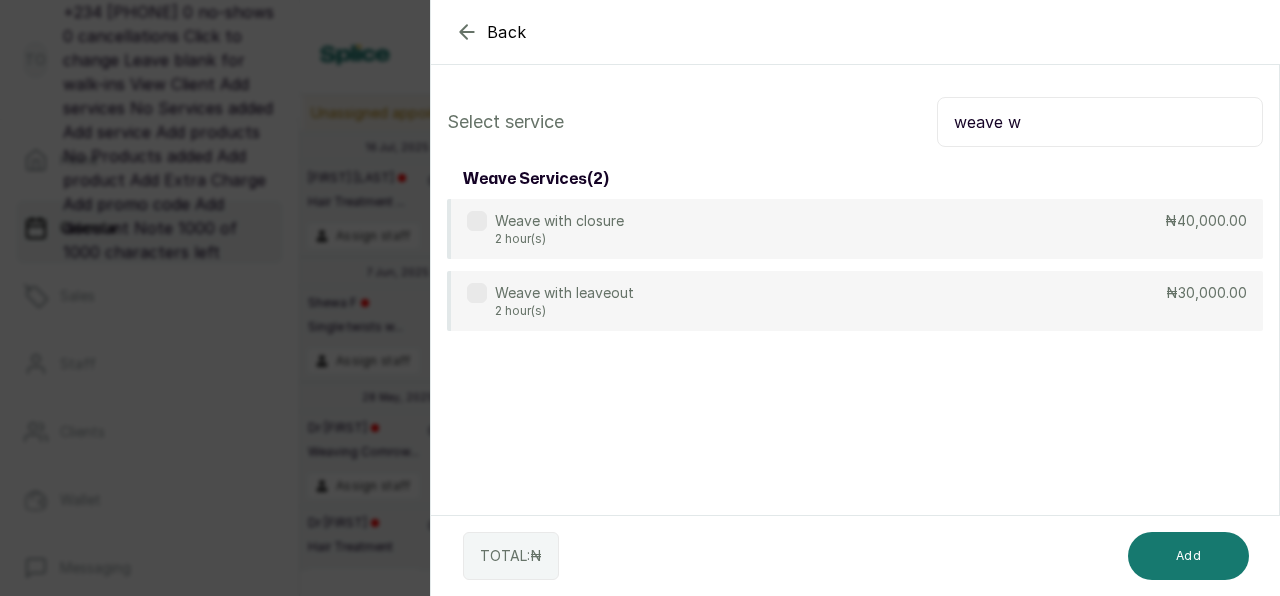 type on "weave w" 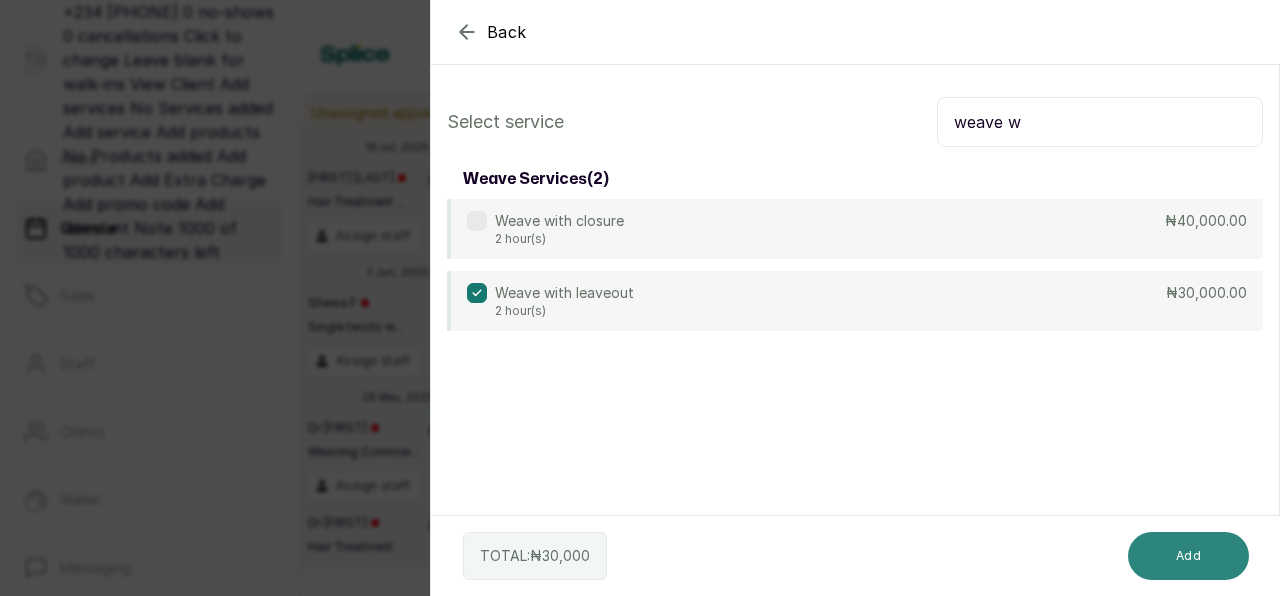 click on "Add" at bounding box center (1188, 556) 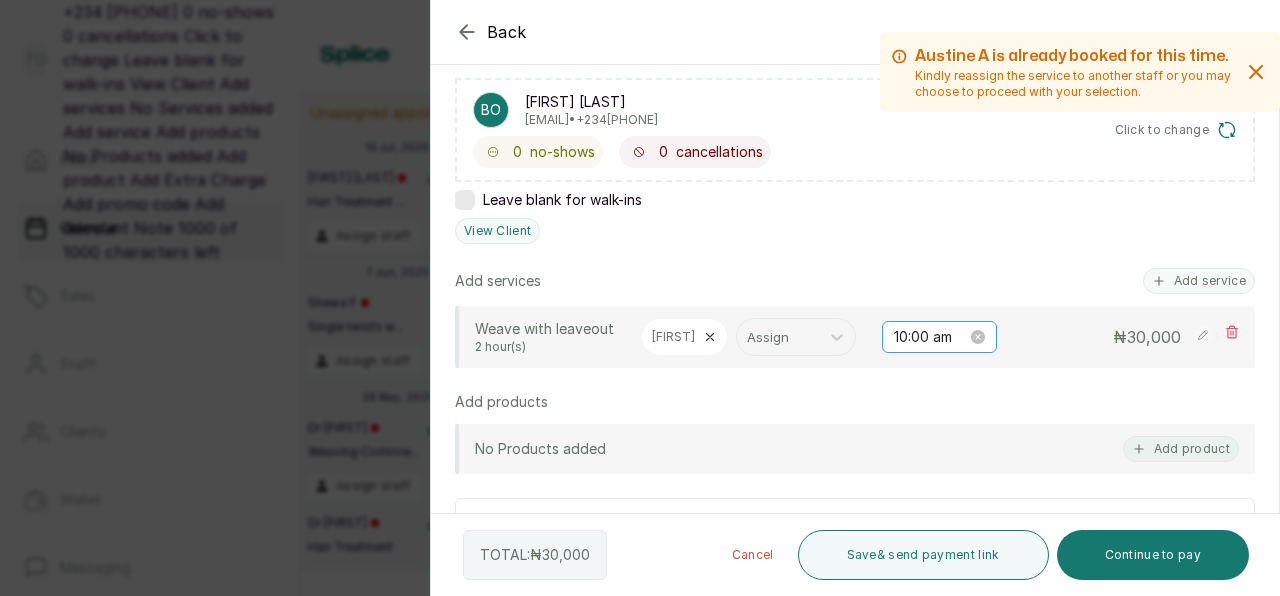 scroll, scrollTop: 328, scrollLeft: 0, axis: vertical 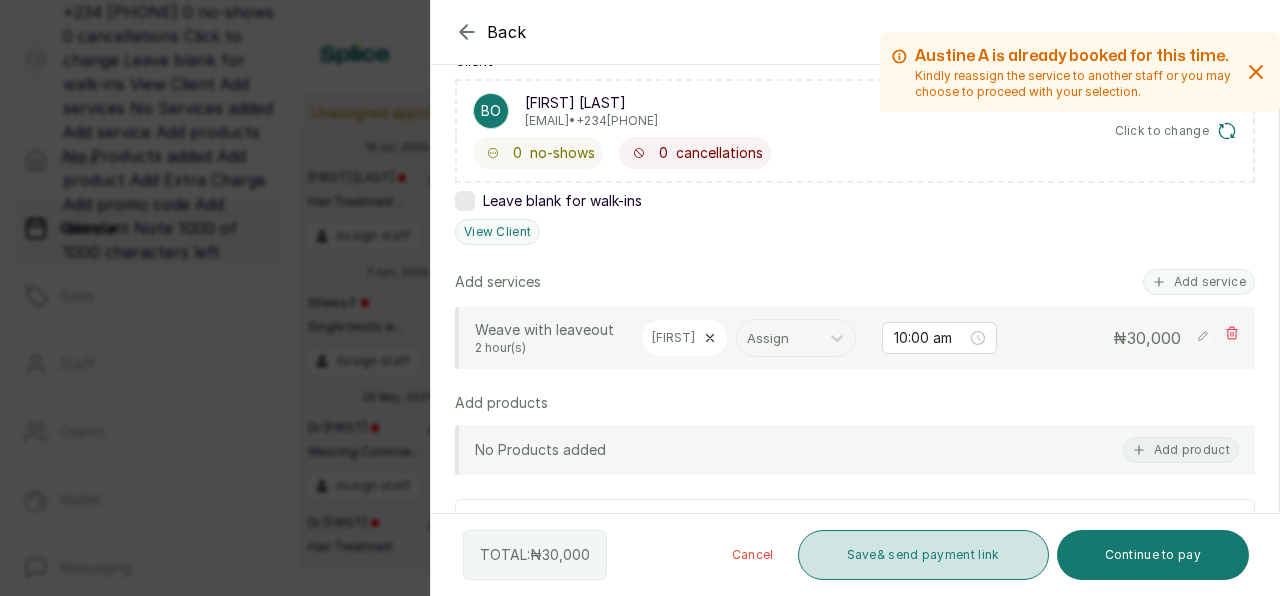 click on "Save  & send payment link" at bounding box center (923, 555) 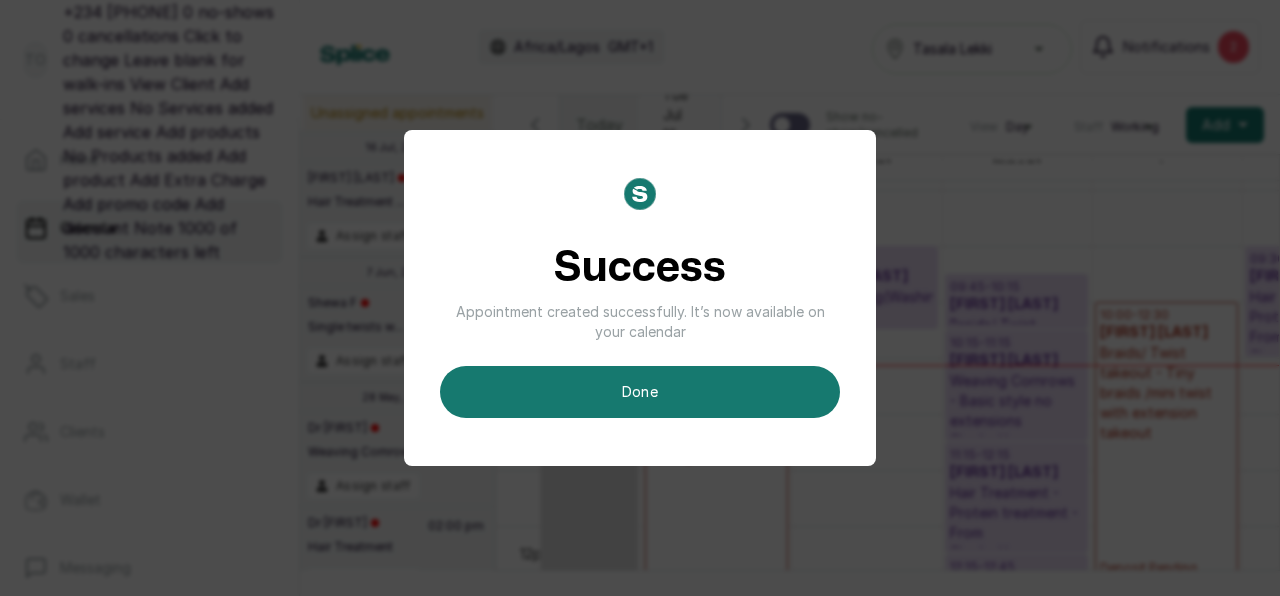 click on "Success Appointment created successfully. It’s now available on your calendar done" at bounding box center [640, 298] 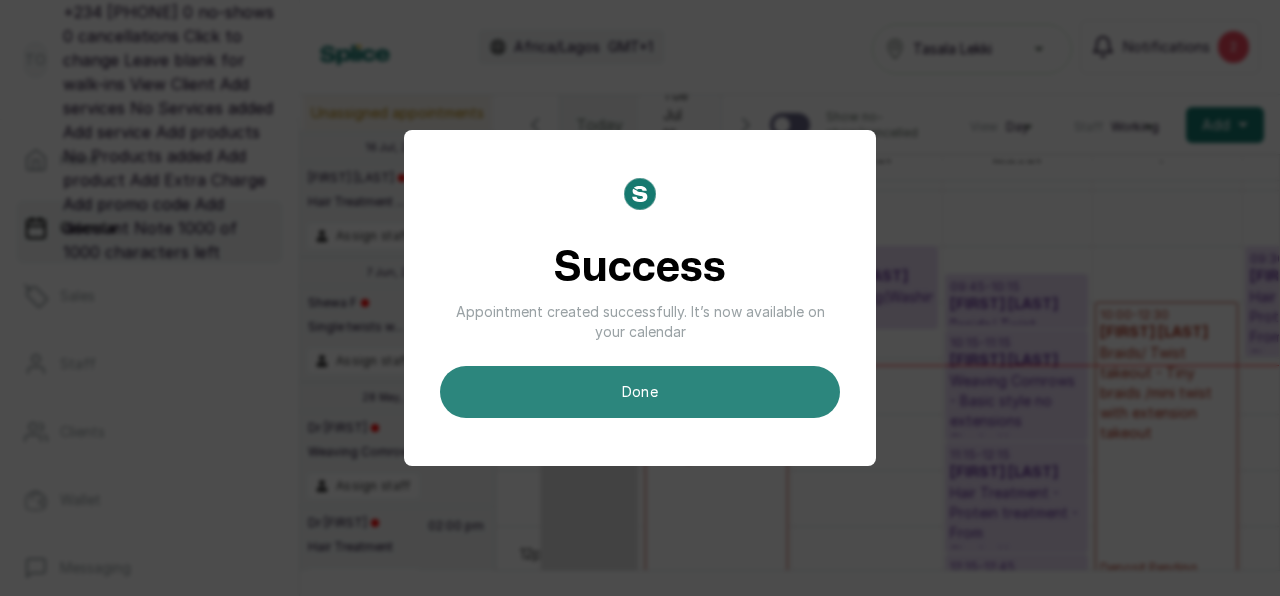 click on "done" at bounding box center (640, 392) 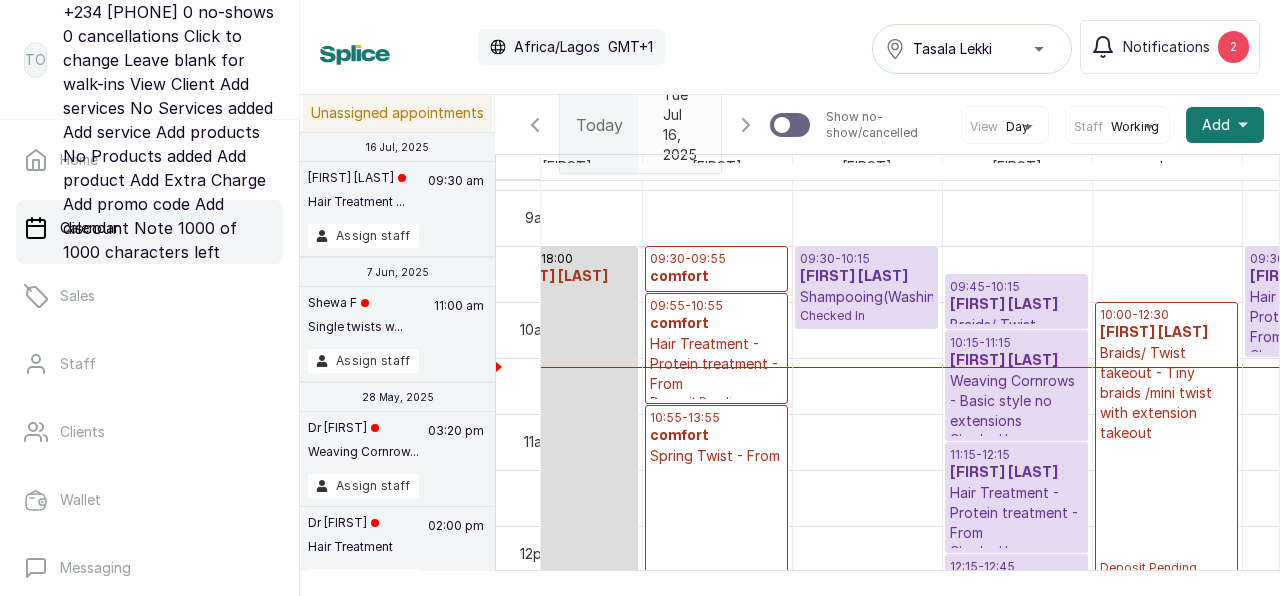 scroll, scrollTop: 1063, scrollLeft: 198, axis: both 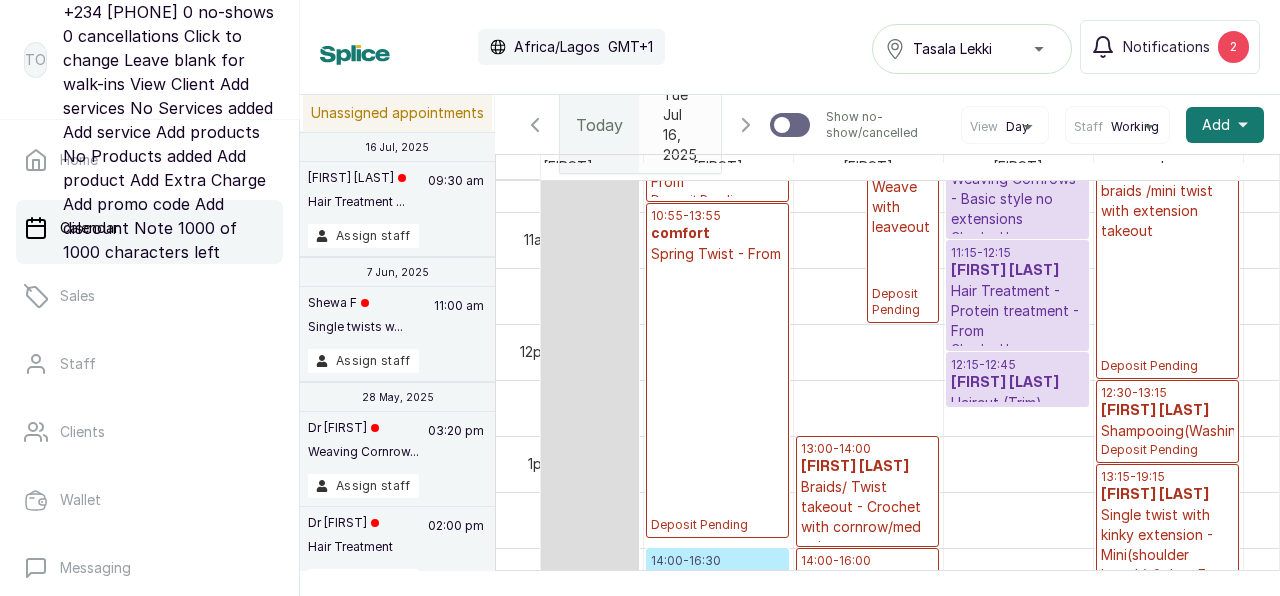 click on "10:00  -  12:30 Vanessa Smith Braids/ Twist takeout - Tiny braids /mini twist with extension takeout  Deposit Pending" at bounding box center [1167, 239] 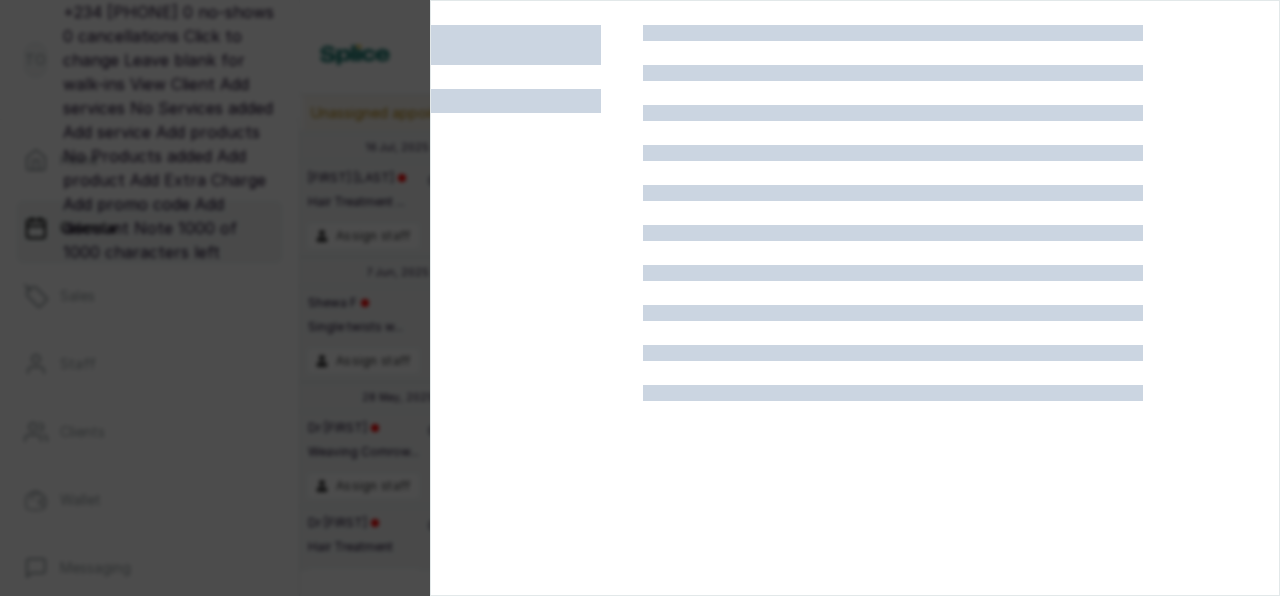 click at bounding box center [640, 298] 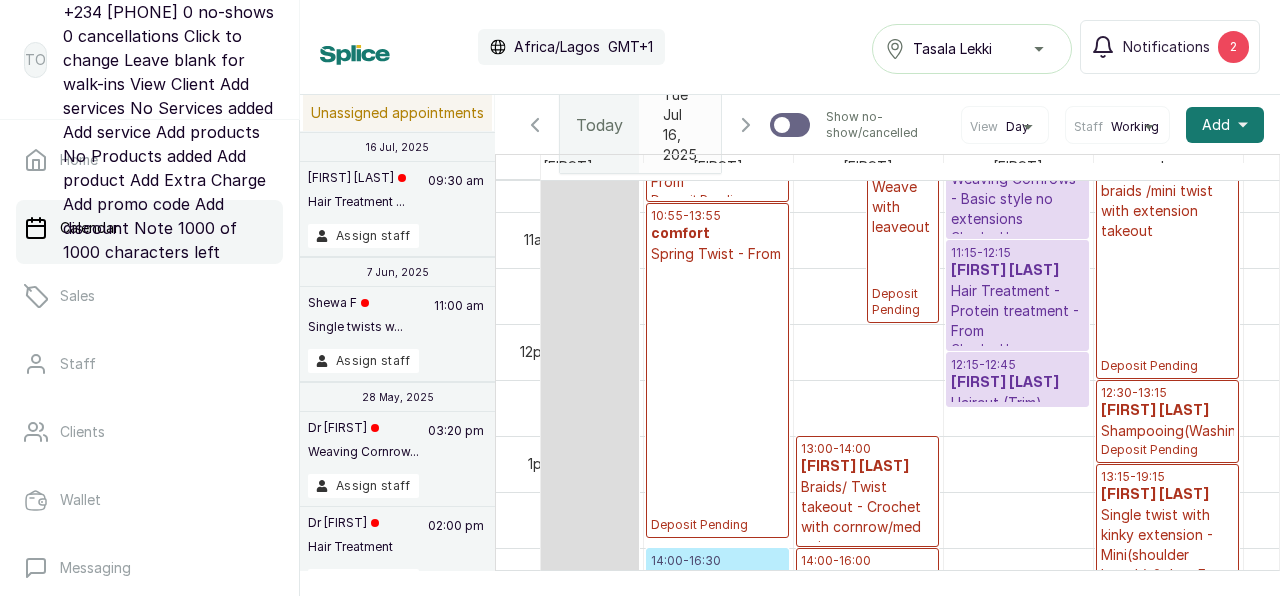scroll, scrollTop: 1007, scrollLeft: 198, axis: both 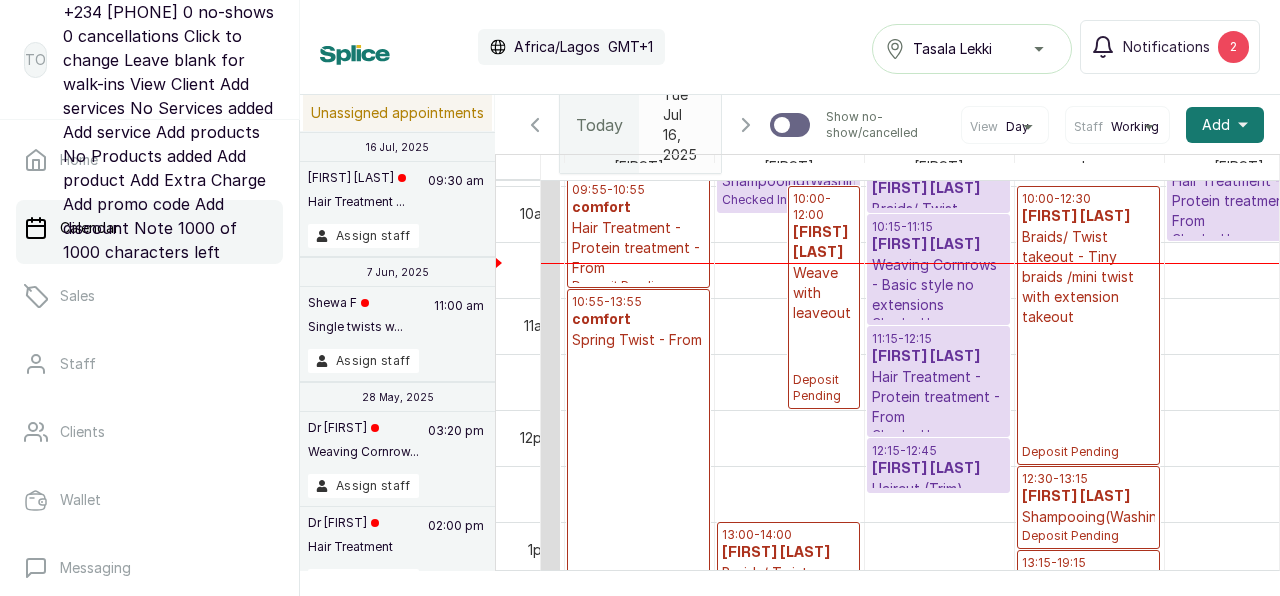click on "10:55  -  13:55 comfort   Spring Twist - From Deposit Pending" at bounding box center (638, 456) 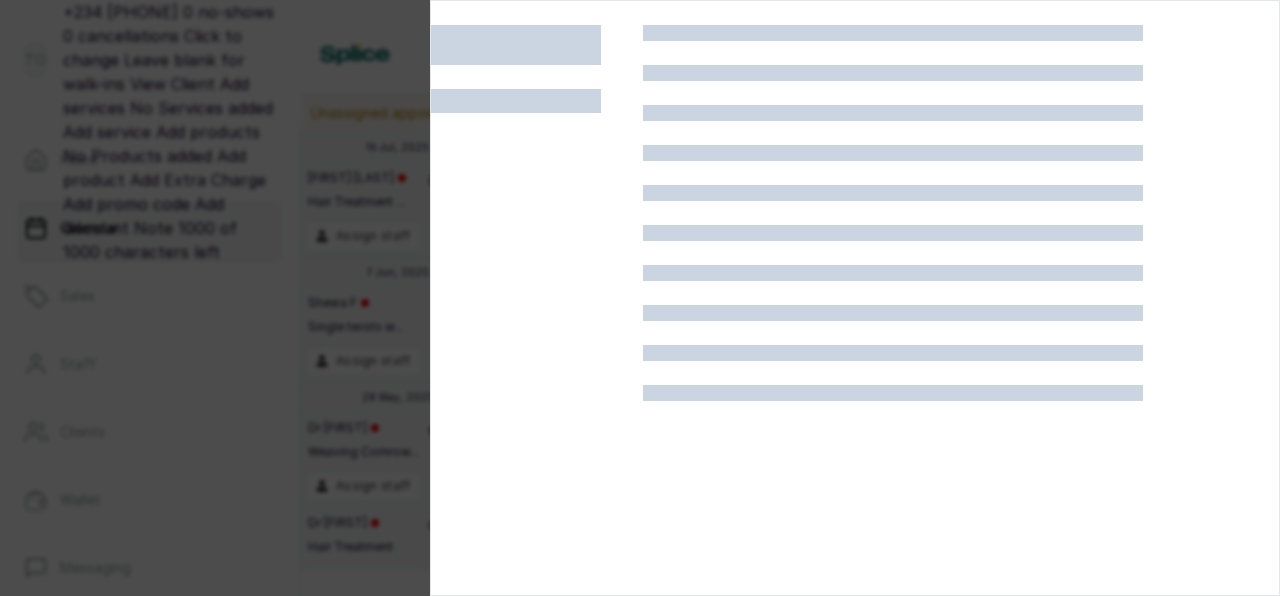scroll, scrollTop: 865, scrollLeft: 282, axis: both 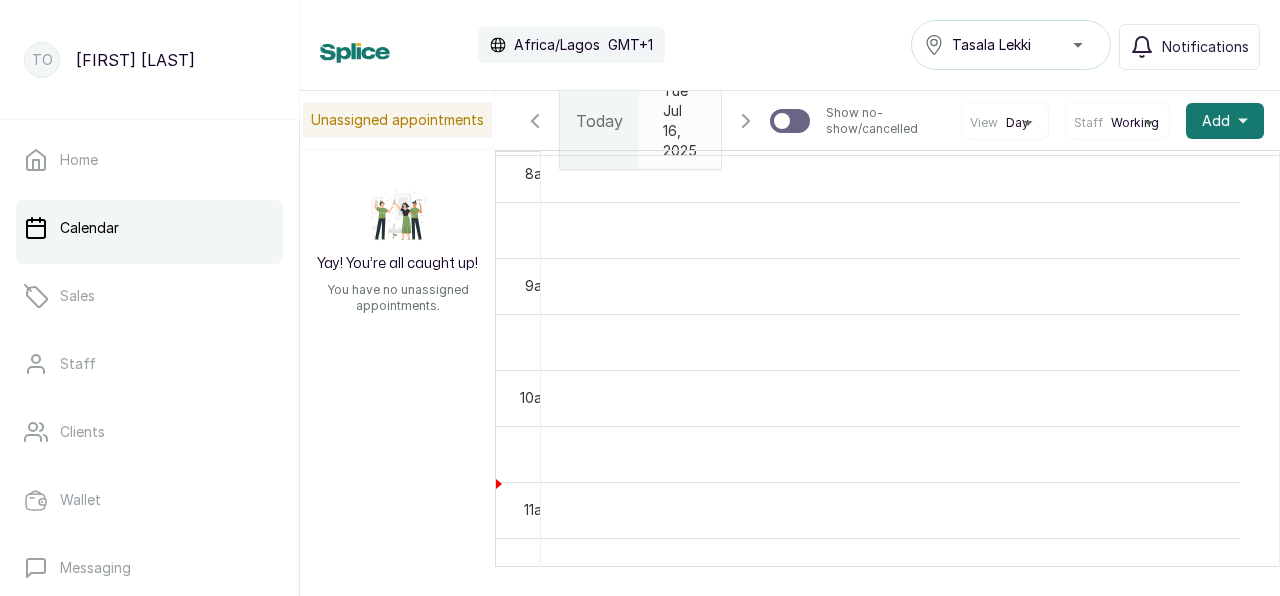 click at bounding box center [890, 342] 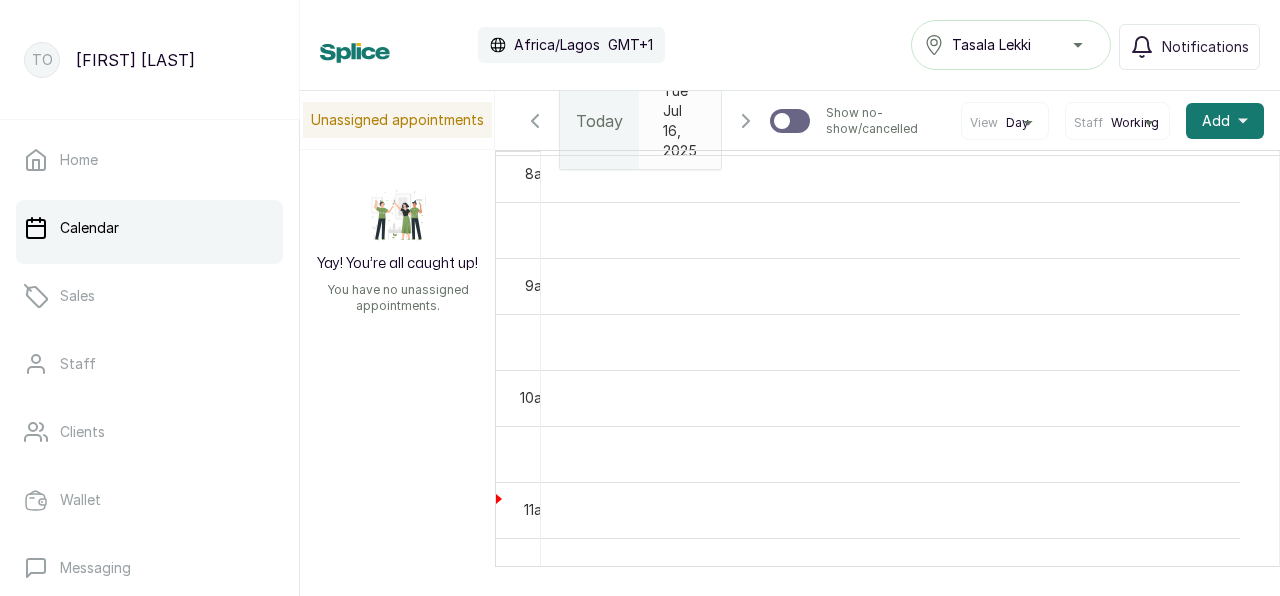 scroll, scrollTop: 1113, scrollLeft: 0, axis: vertical 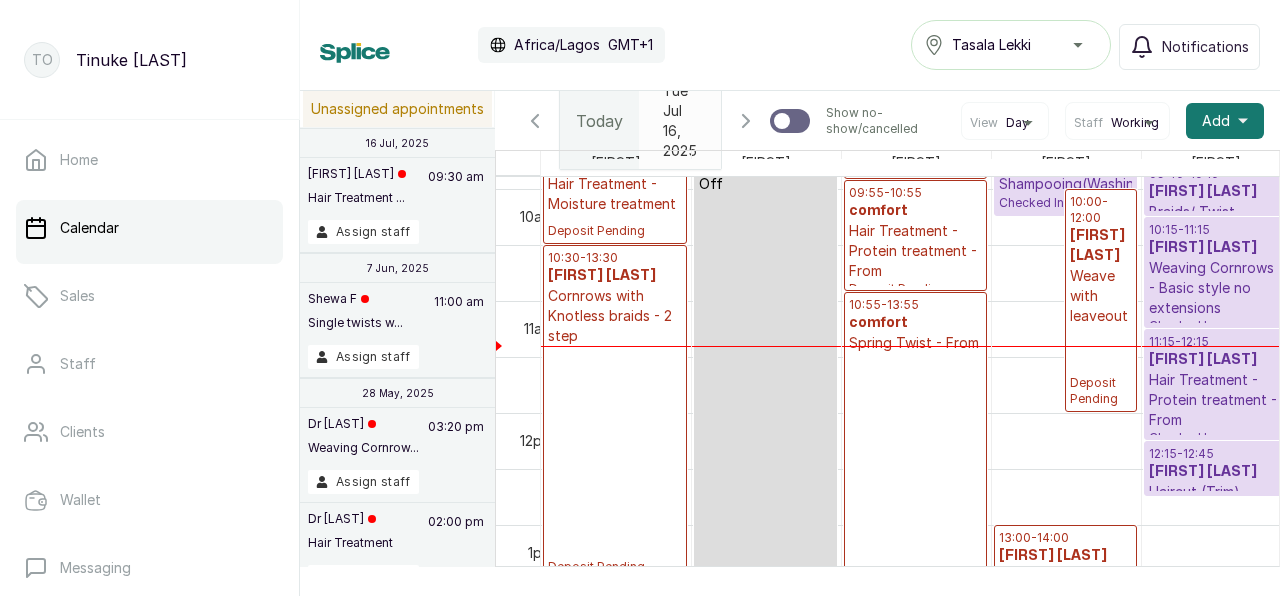 click on "10:55  -  13:55 comfort   Spring Twist - From Deposit Pending" at bounding box center (915, 459) 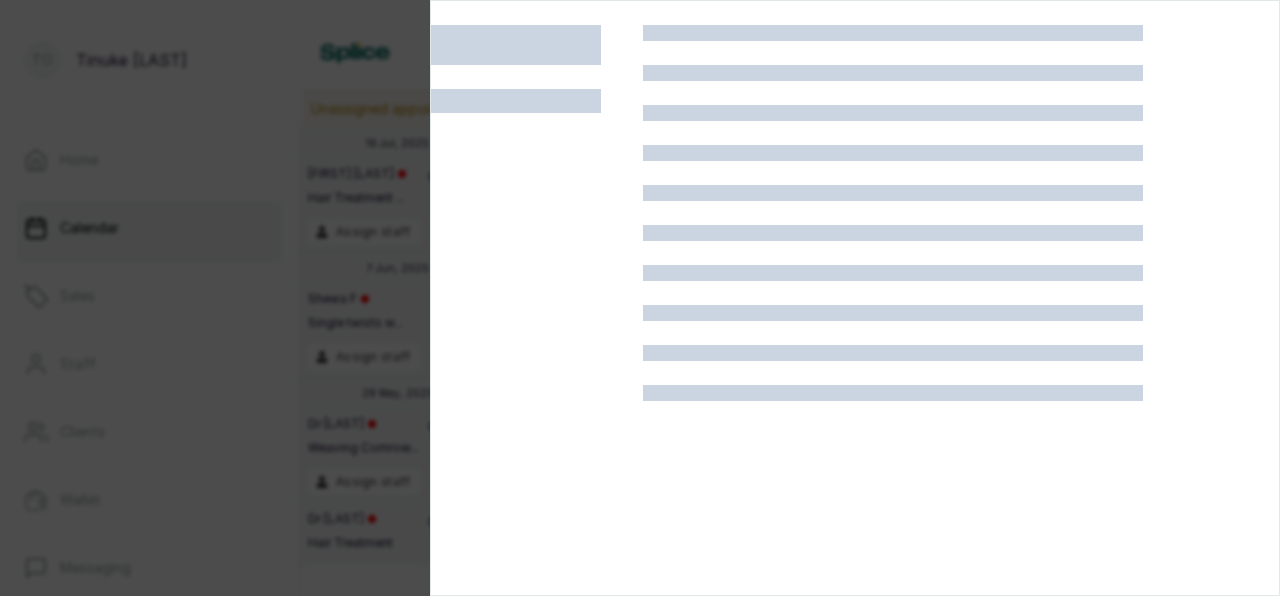click at bounding box center [640, 298] 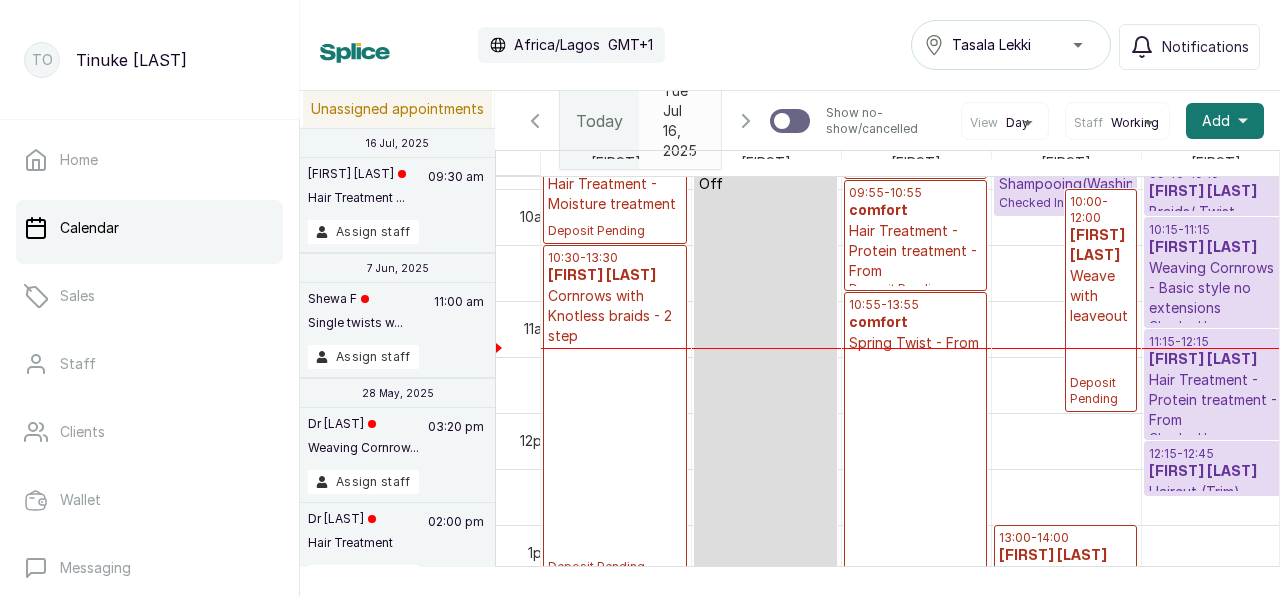 scroll, scrollTop: 1006, scrollLeft: 0, axis: vertical 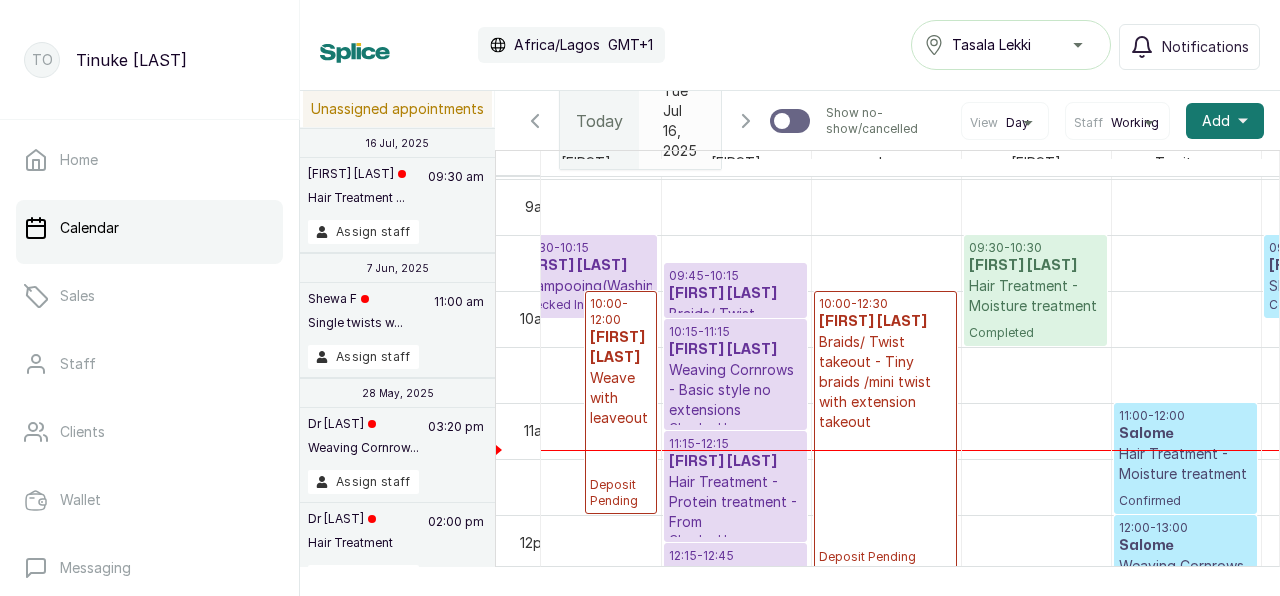 click on "09:30  -  10:30 [FIRST] [LAST] Hair Treatment  - Moisture treatment  Completed" at bounding box center (1035, 290) 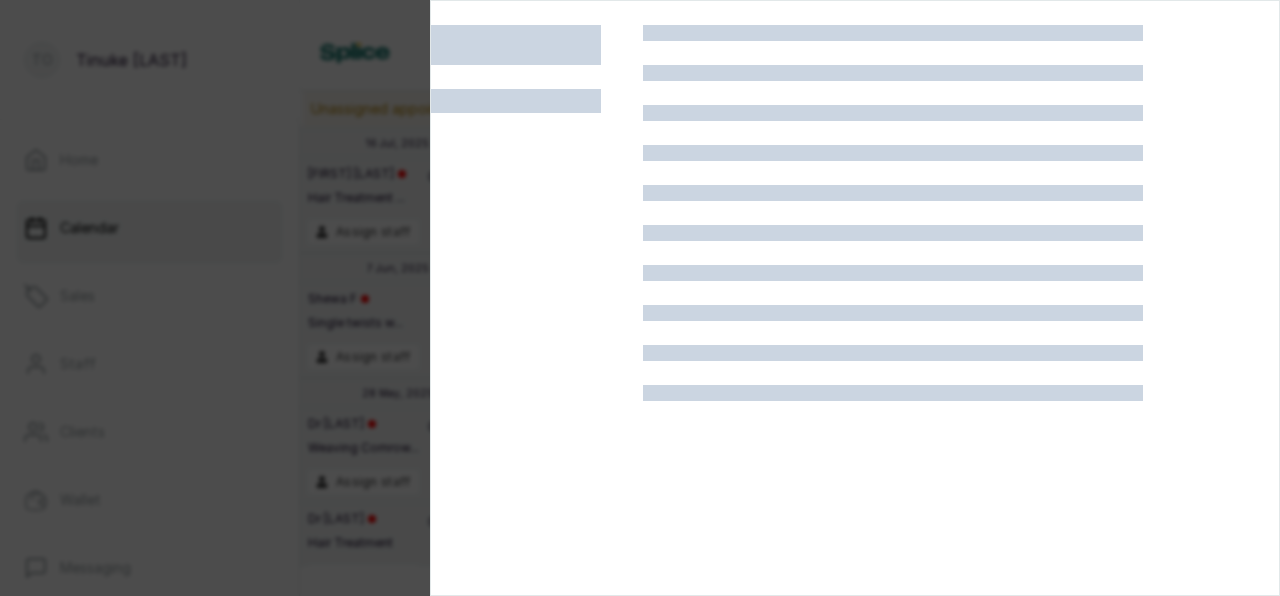 click at bounding box center [640, 298] 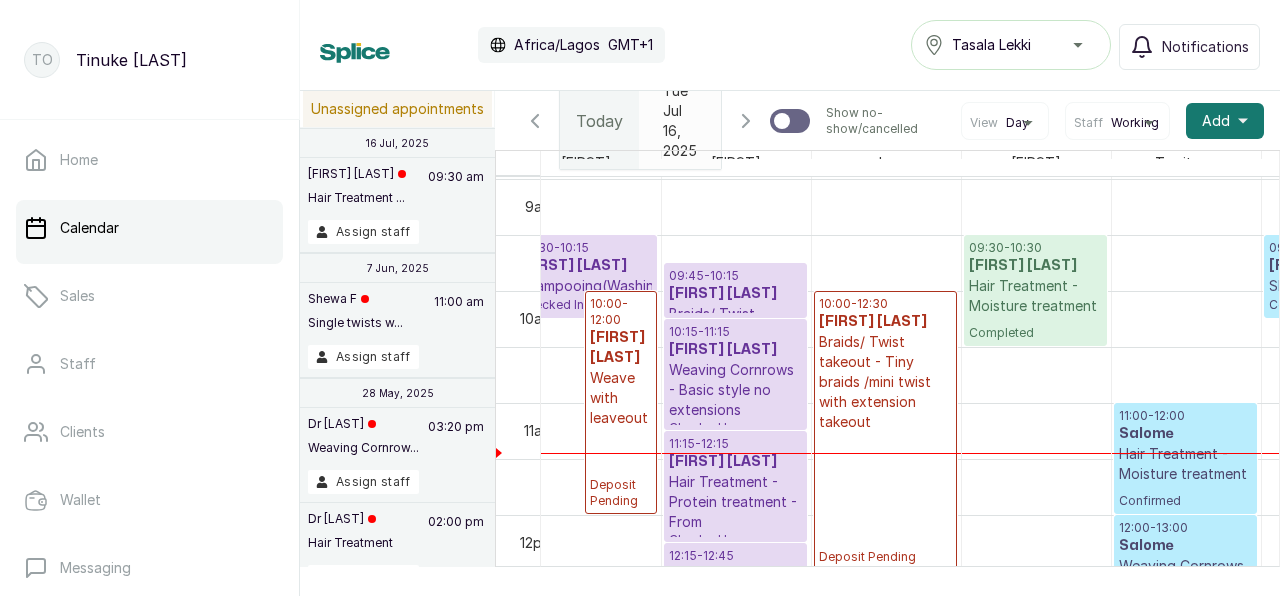scroll, scrollTop: 1006, scrollLeft: 284, axis: both 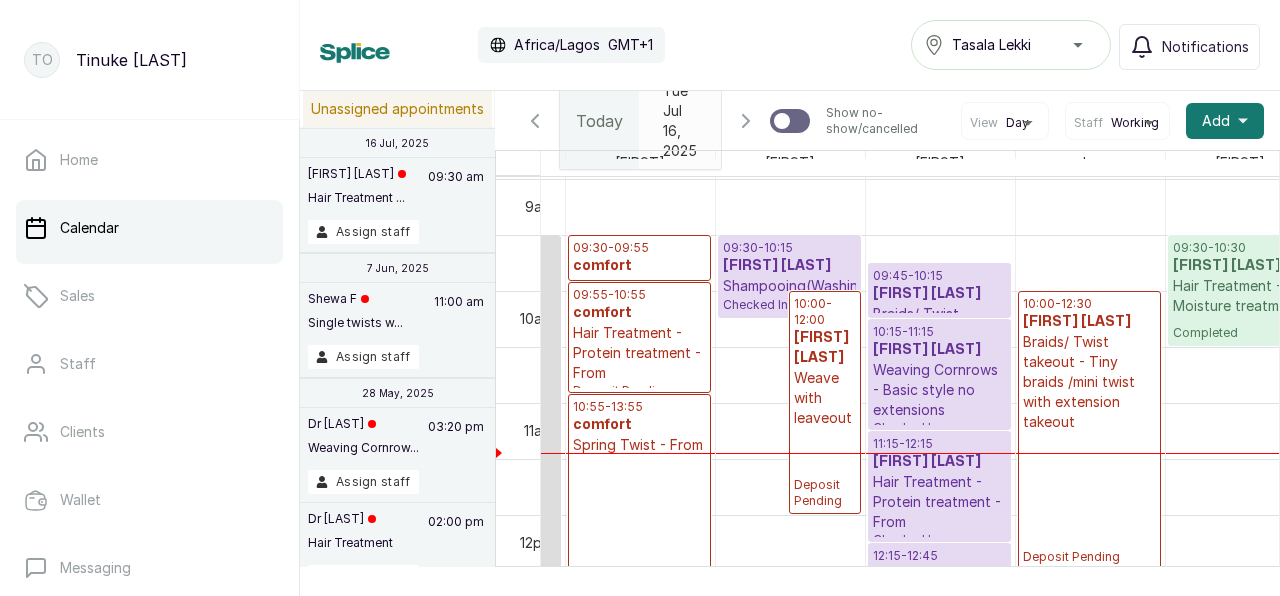 click on "[FIRST] [LAST]" at bounding box center [789, 266] 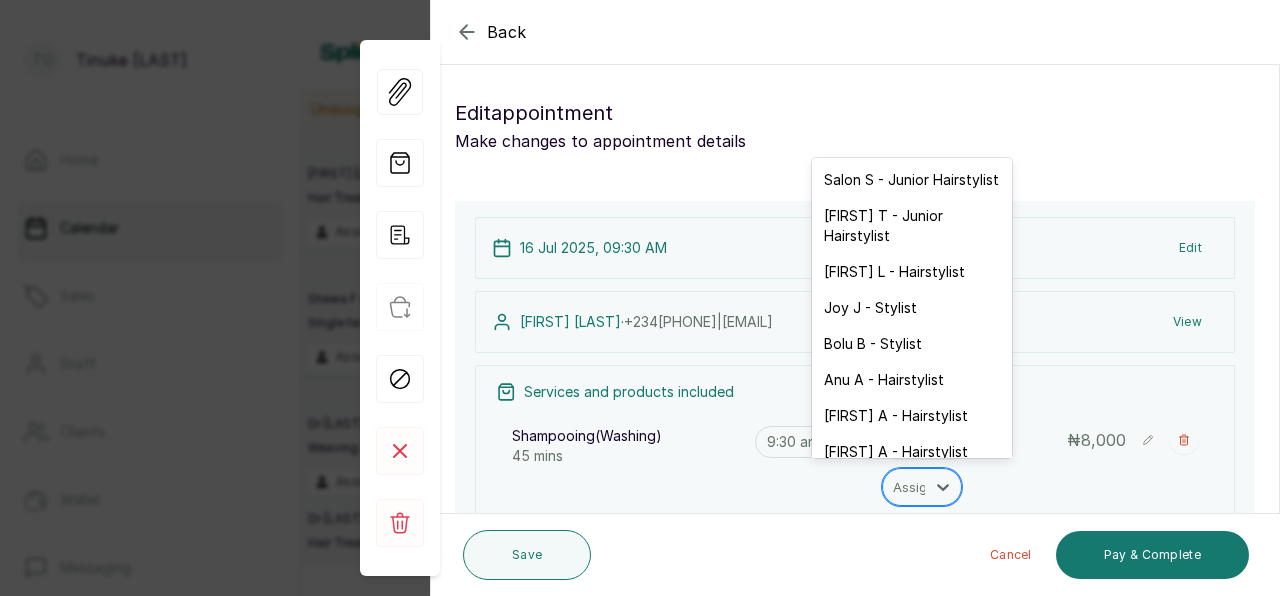 click at bounding box center [914, 487] 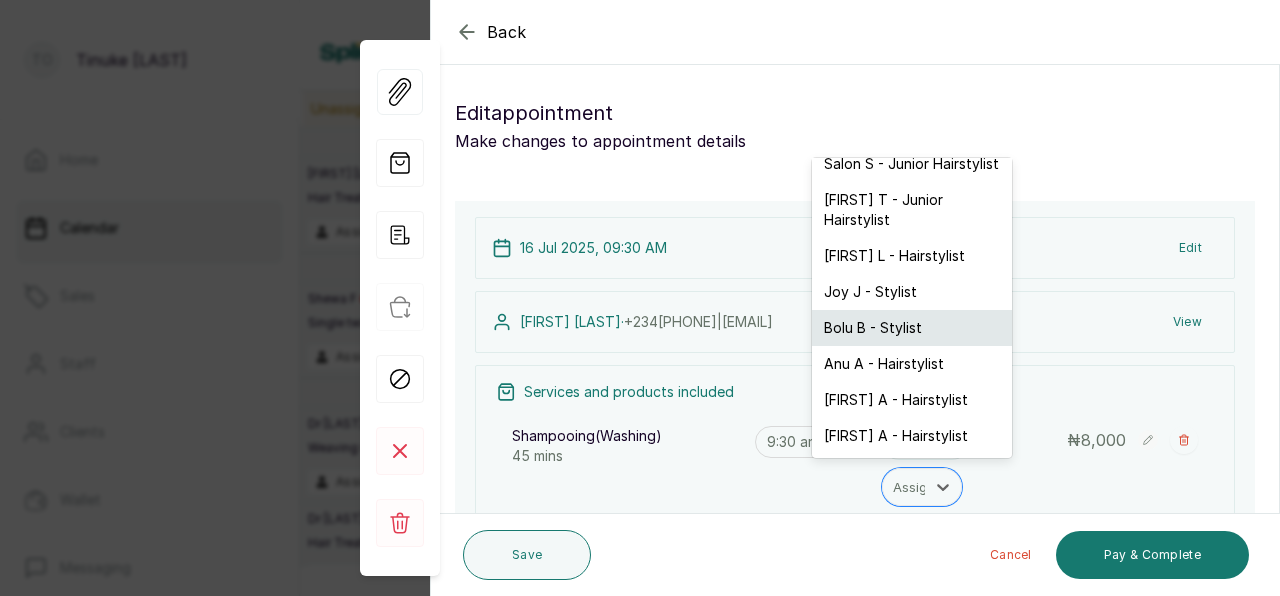 scroll, scrollTop: 0, scrollLeft: 0, axis: both 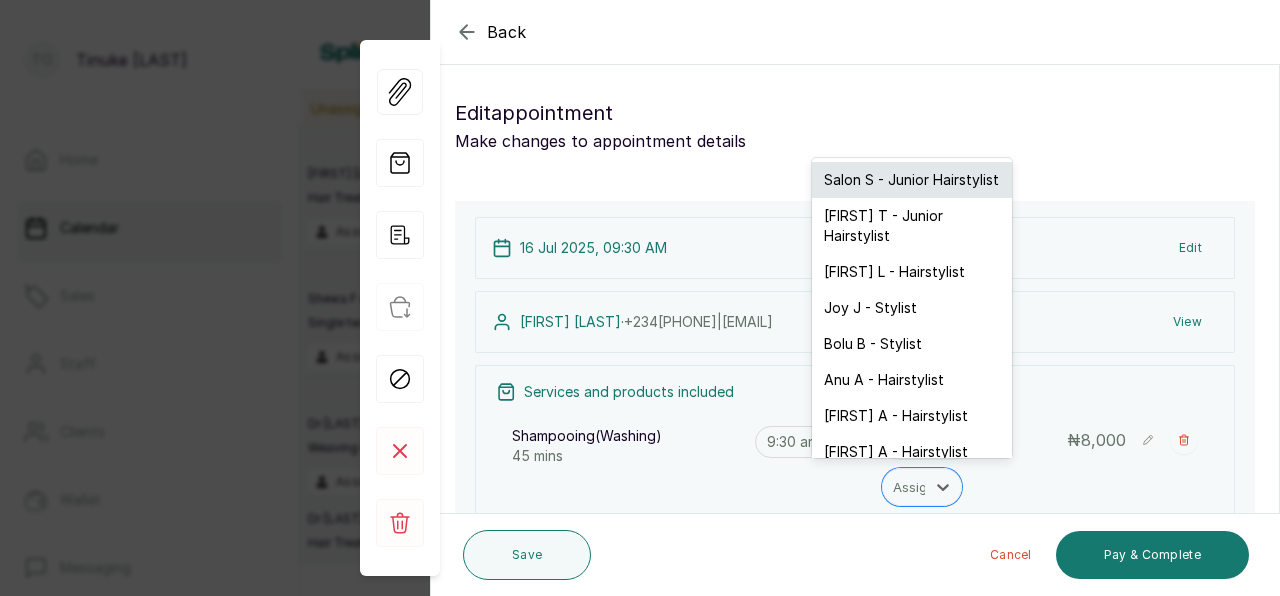 click on "Salon S - Junior Hairstylist" at bounding box center (912, 180) 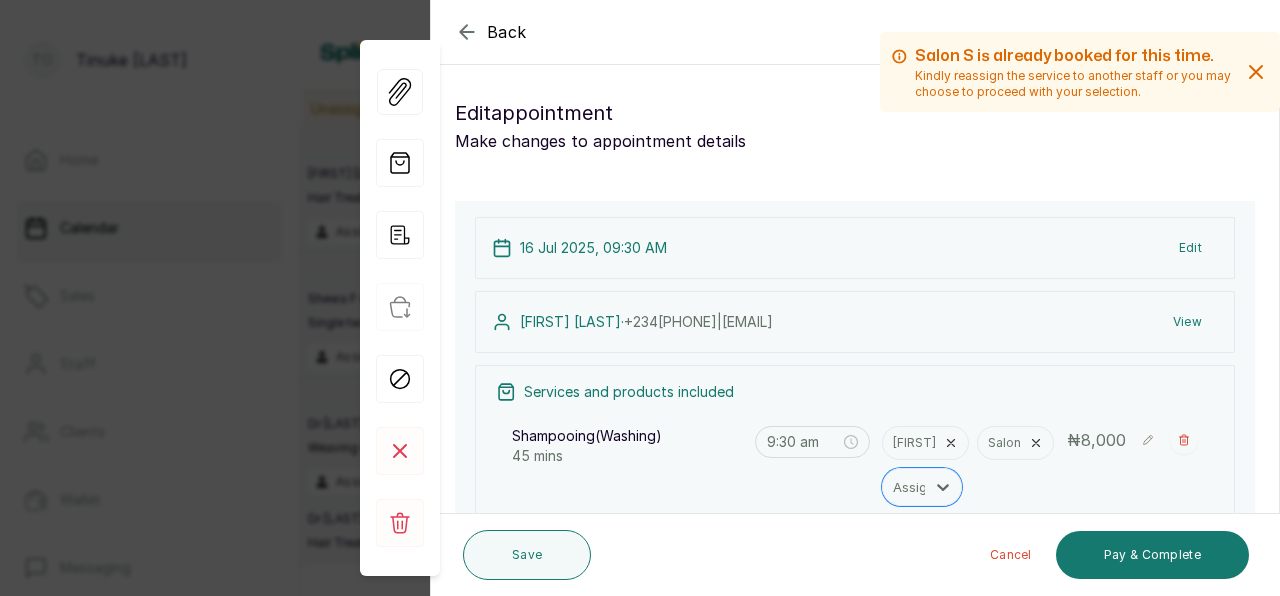 click 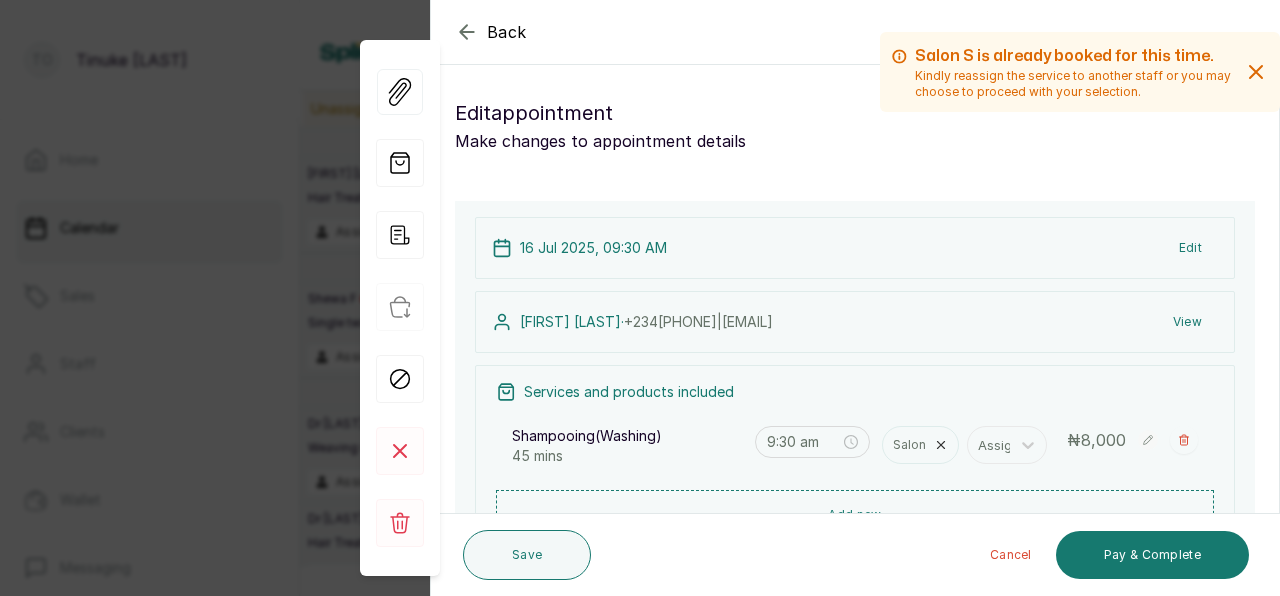 click on "Salon" at bounding box center [909, 445] 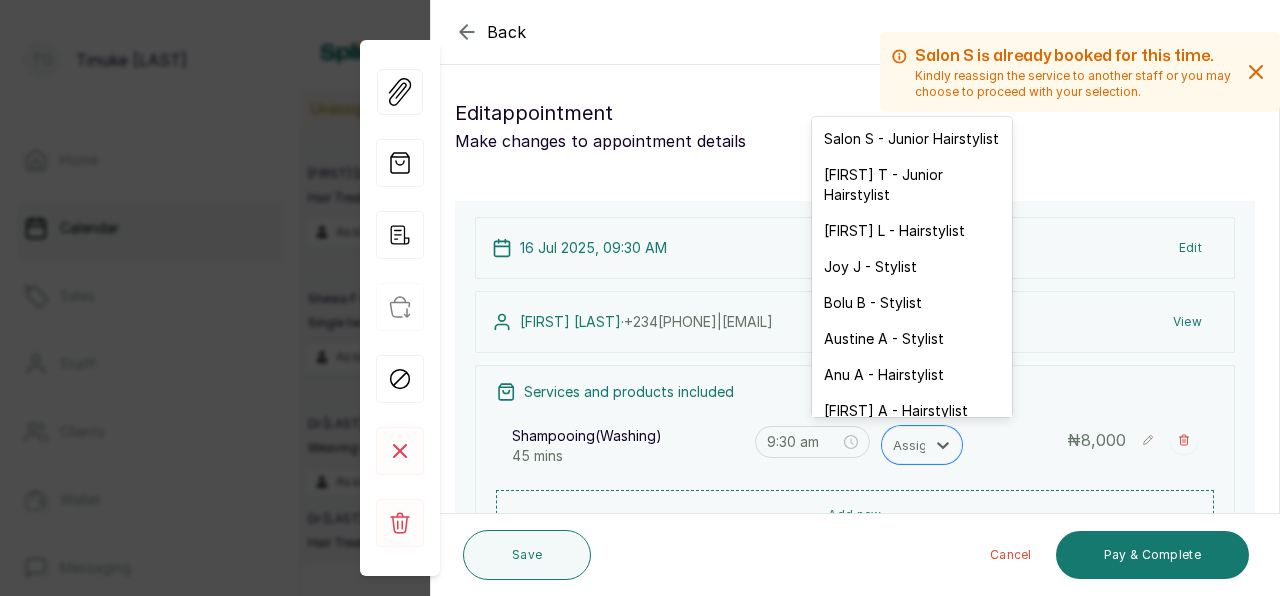 click 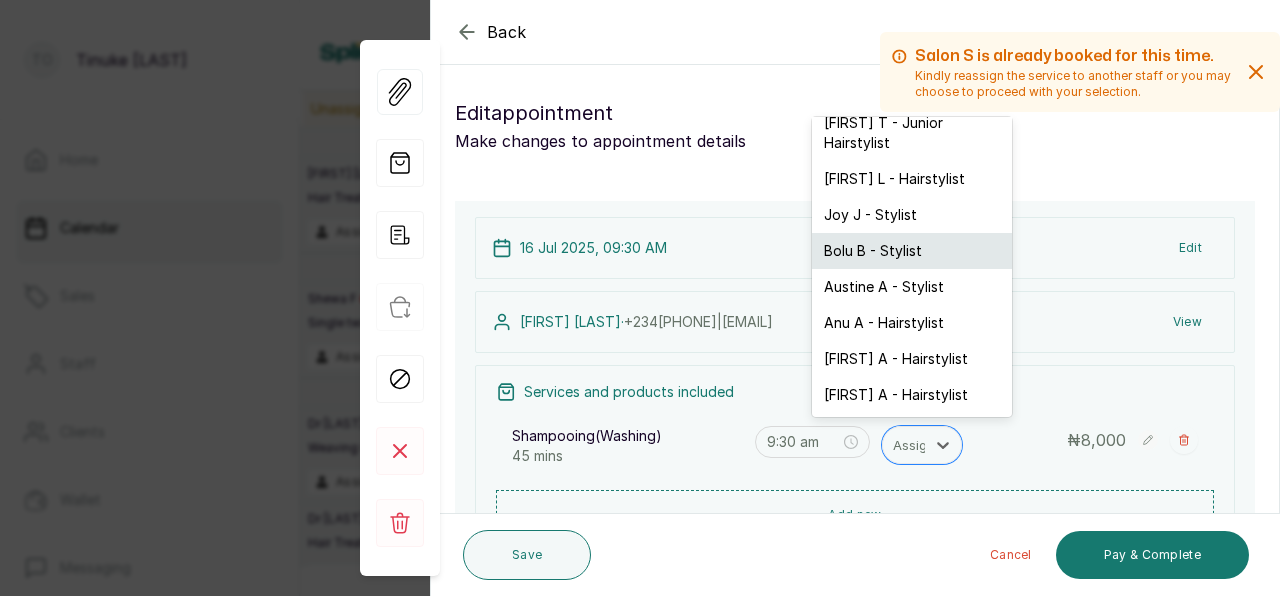 scroll, scrollTop: 0, scrollLeft: 0, axis: both 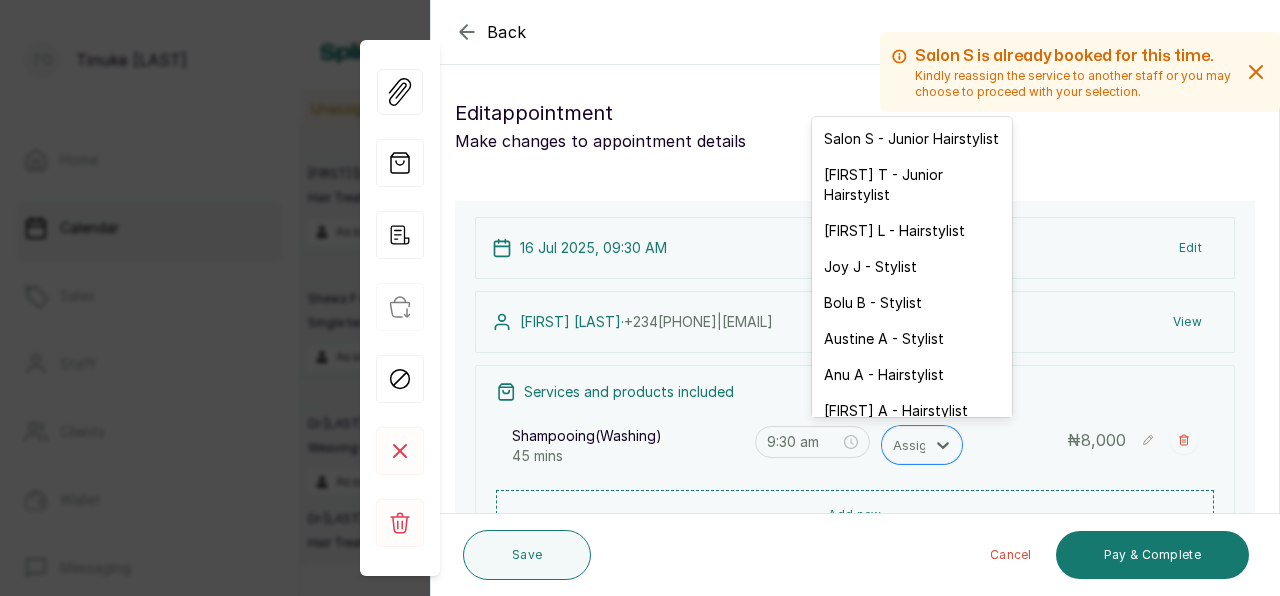 click on "Back Appointment Details Edit  appointment   Make changes to appointment details Salon S is already booked for this time. Kindly reassign the service to another staff or you may choose to proceed with your selection. Appointment type Online Walk-in Phone Appointment Date 2025/07/16 Appointment Time 9:30 am  Add services  Add service   Shampooing(Washing)   45 mins Assign 9:30 am ₦ 8,000  Add products   No Products added Add product Subtotal ₦8,000.00 Total ₦ 8,000 Add Extra Charge Add promo code Add discount Note 1000 of 1000 characters left Client has made payment 16 Jul 2025, 09:30 AM Edit [FIRST]   [LAST]  ·  +234 [PHONE]  |  [EMAIL] View Services and products included Shampooing(Washing) 45 mins 9:30 am 9 results available. Use Up and Down to choose options, press Enter to select the currently focused option, press Escape to exit the menu, press Tab to select the option and exit the menu. Assign Salon S - Junior Hairstylist Temitope T - Junior Hairstylist Lynda L - Hairstylist" at bounding box center [855, 450] 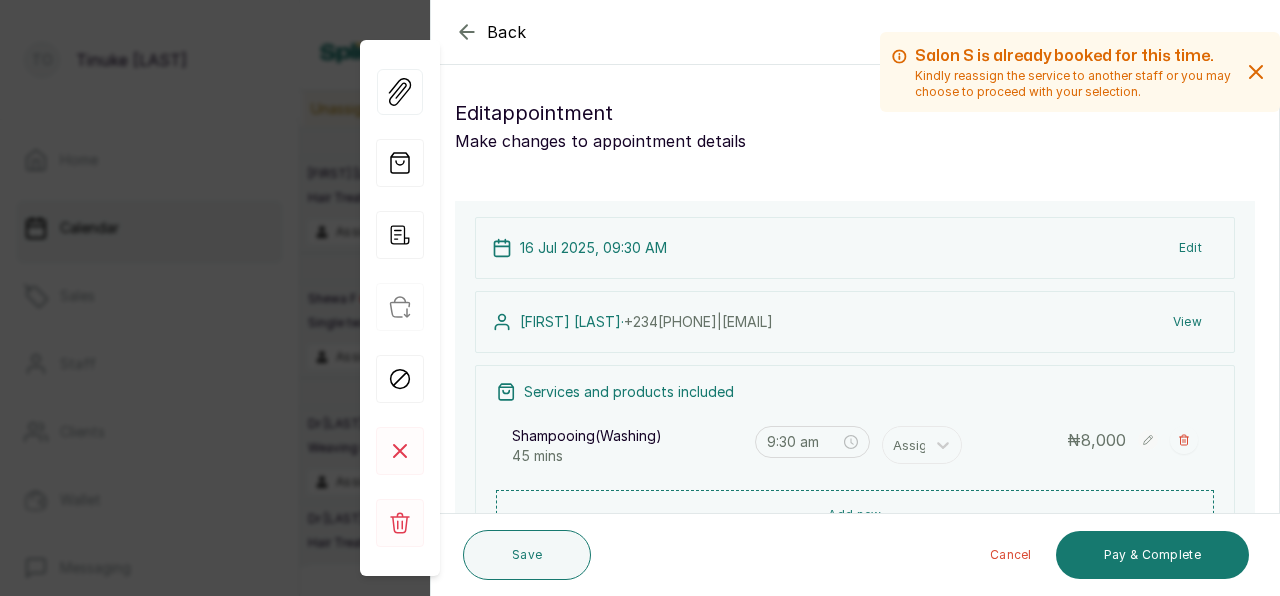 scroll, scrollTop: 111, scrollLeft: 0, axis: vertical 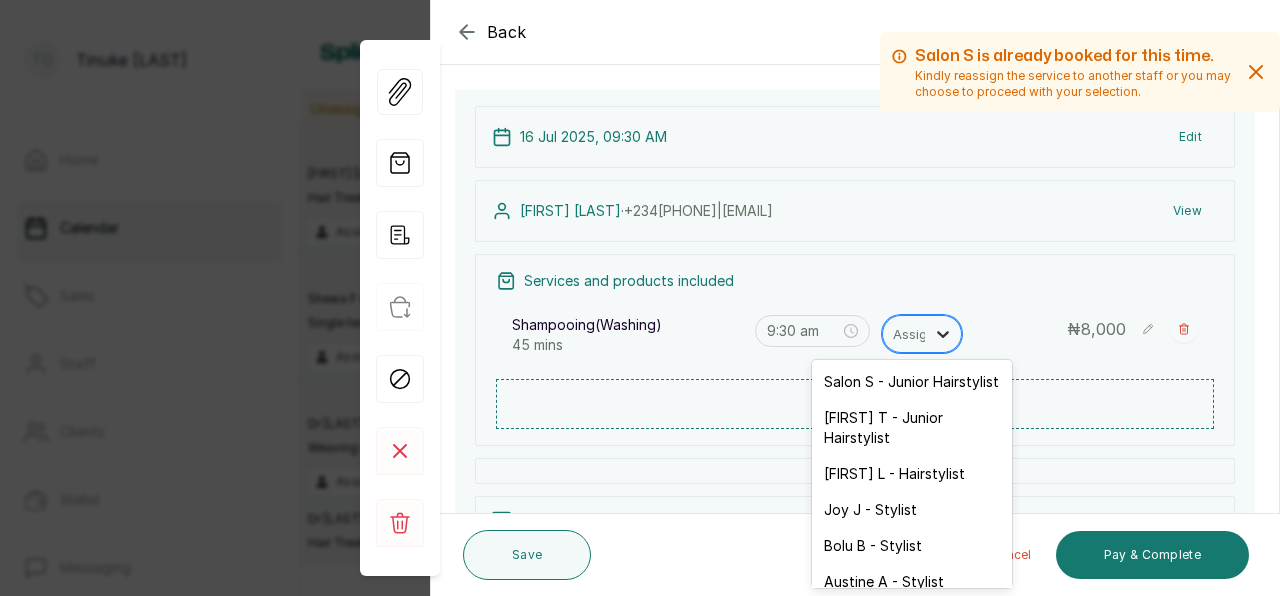 click at bounding box center (943, 334) 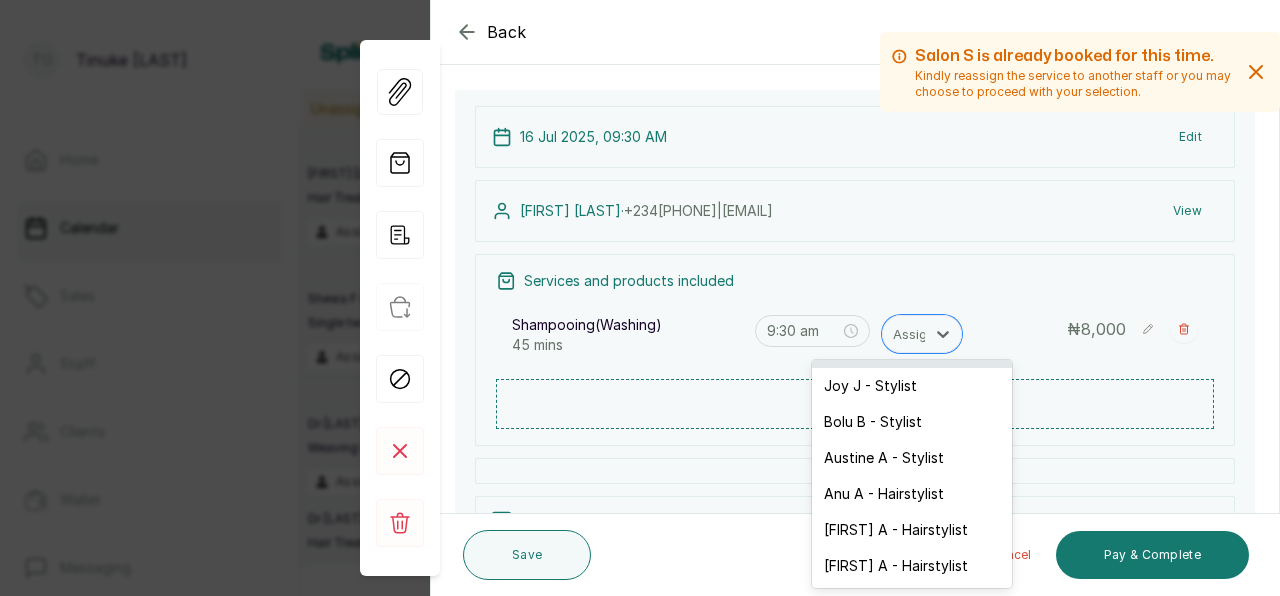 scroll, scrollTop: 0, scrollLeft: 0, axis: both 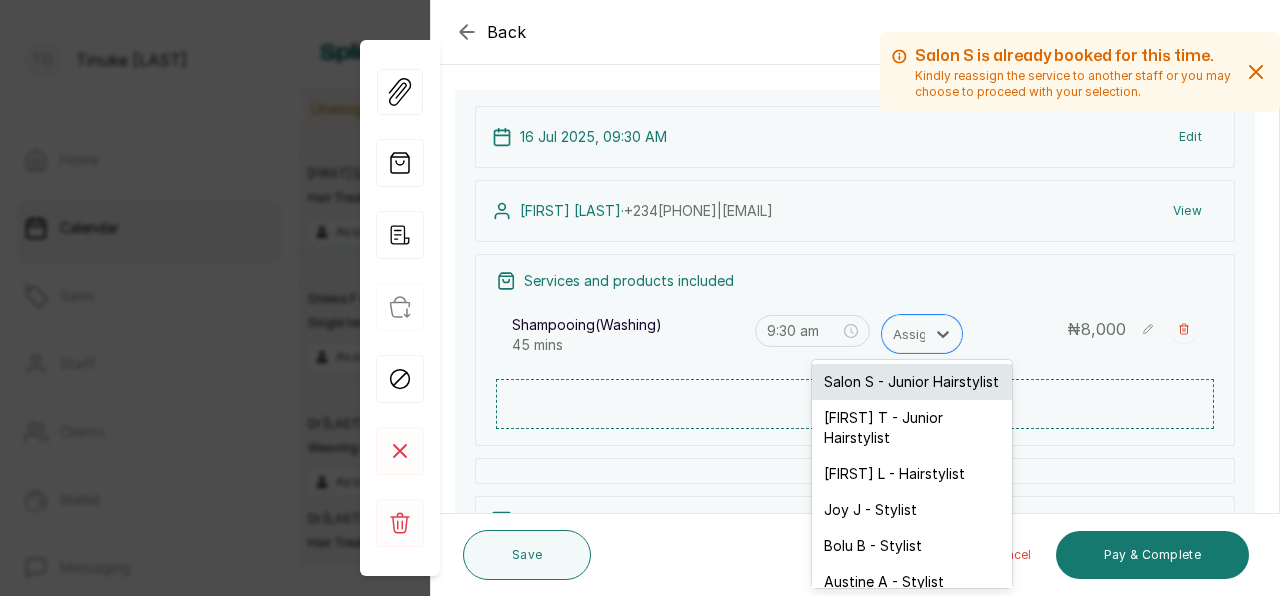 click on "Salon S - Junior Hairstylist" at bounding box center (912, 382) 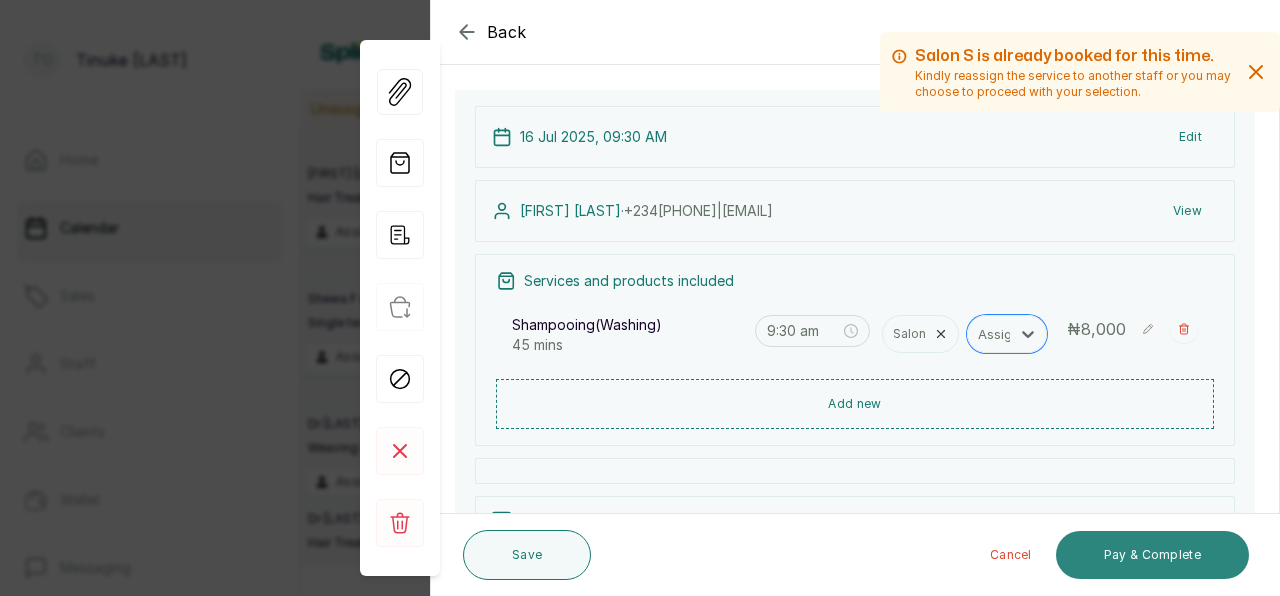 click on "Pay & Complete" at bounding box center [1152, 555] 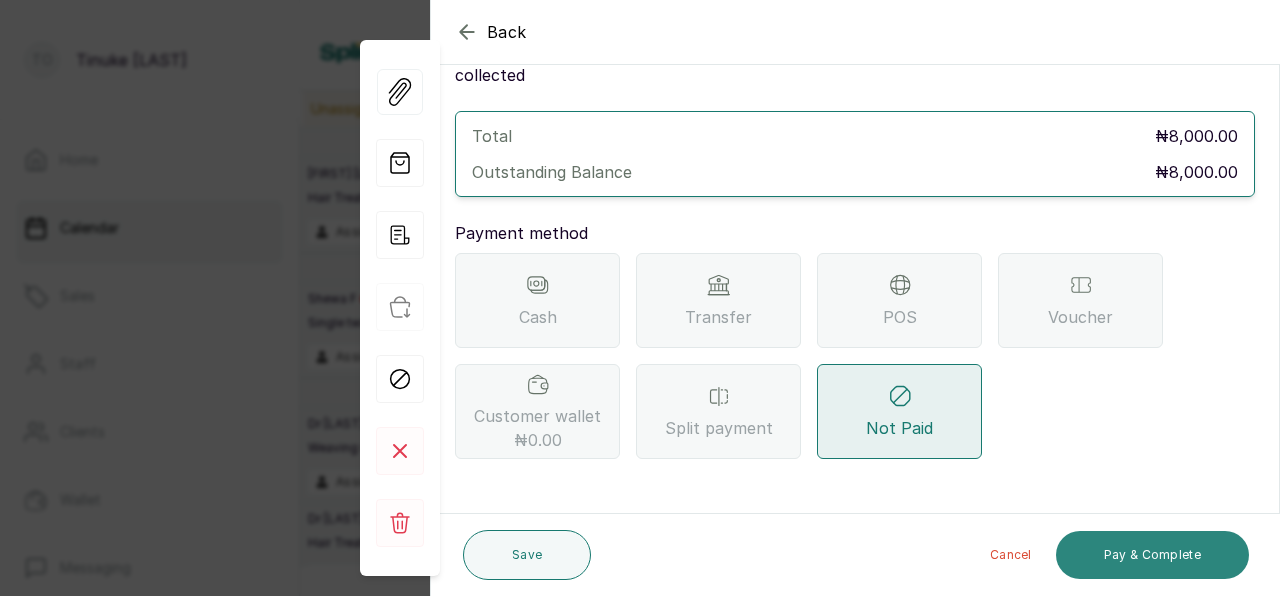 scroll, scrollTop: 66, scrollLeft: 0, axis: vertical 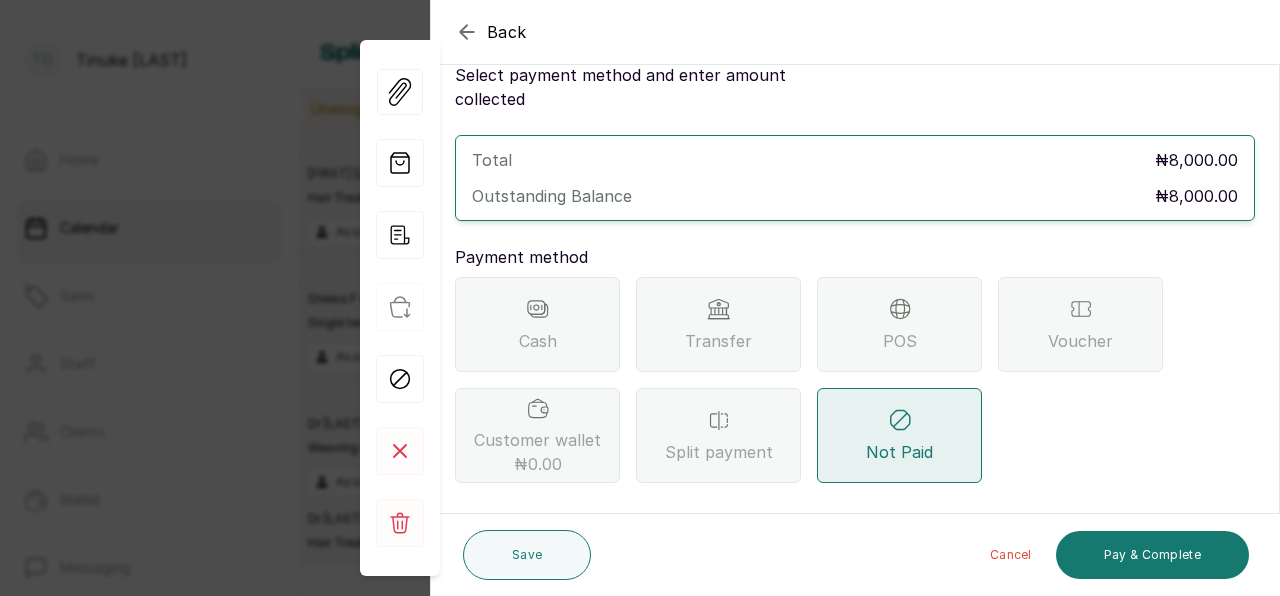 click on "POS" at bounding box center (900, 341) 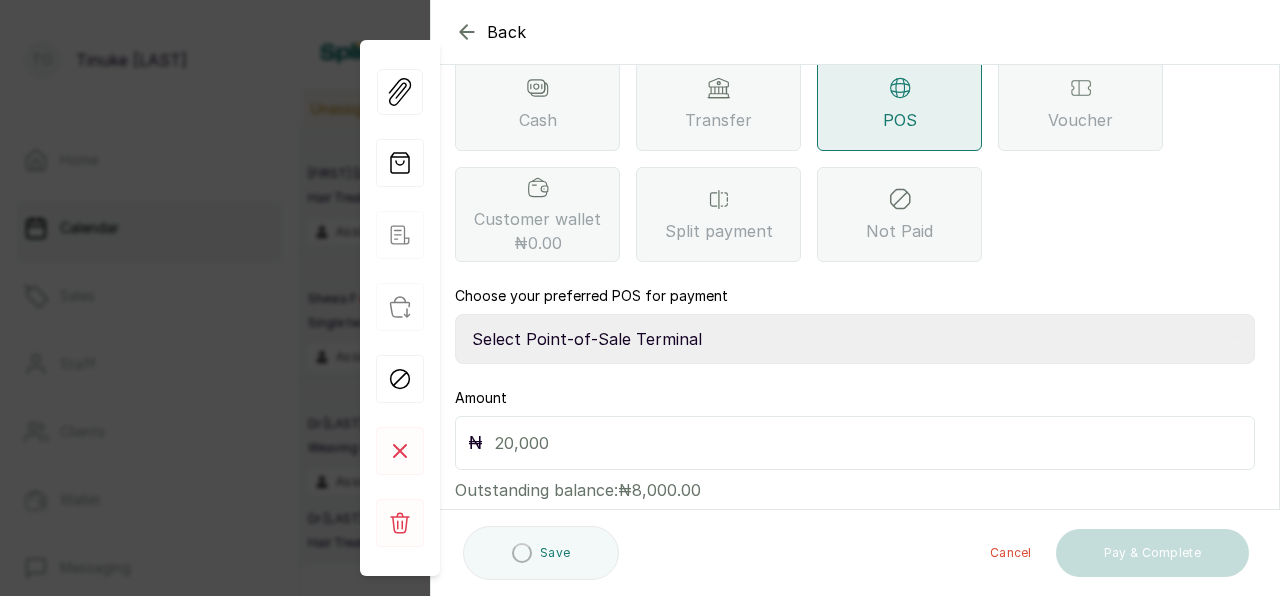 scroll, scrollTop: 290, scrollLeft: 0, axis: vertical 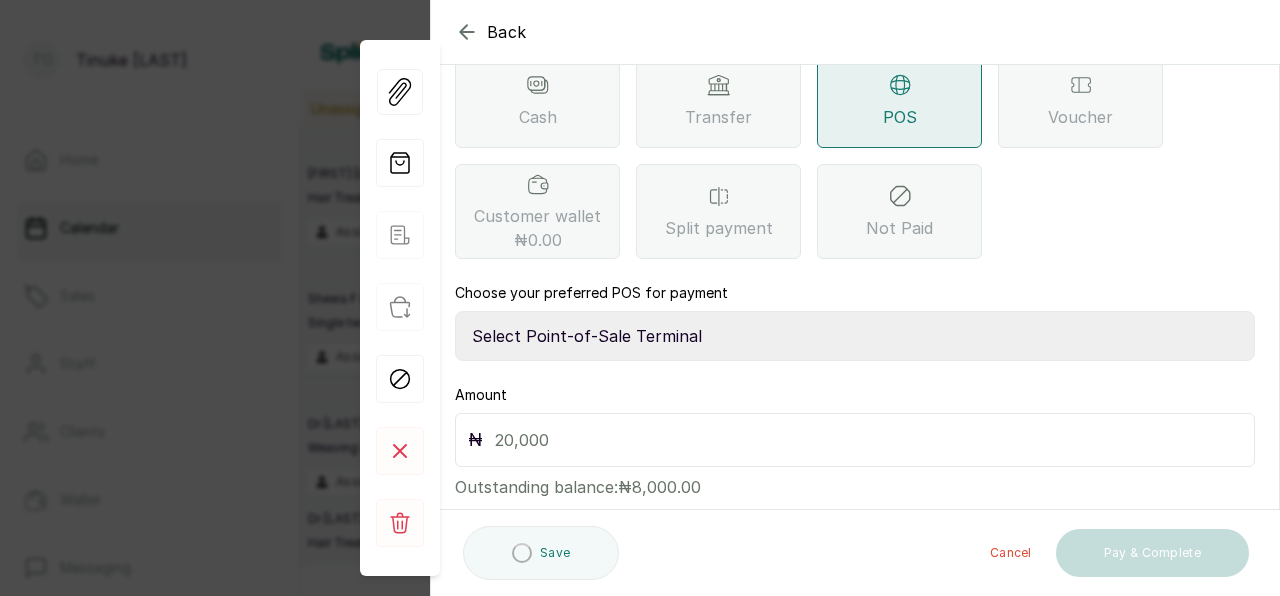 click on "Select Point-of-Sale Terminal Traction Providus Bank" at bounding box center [855, 336] 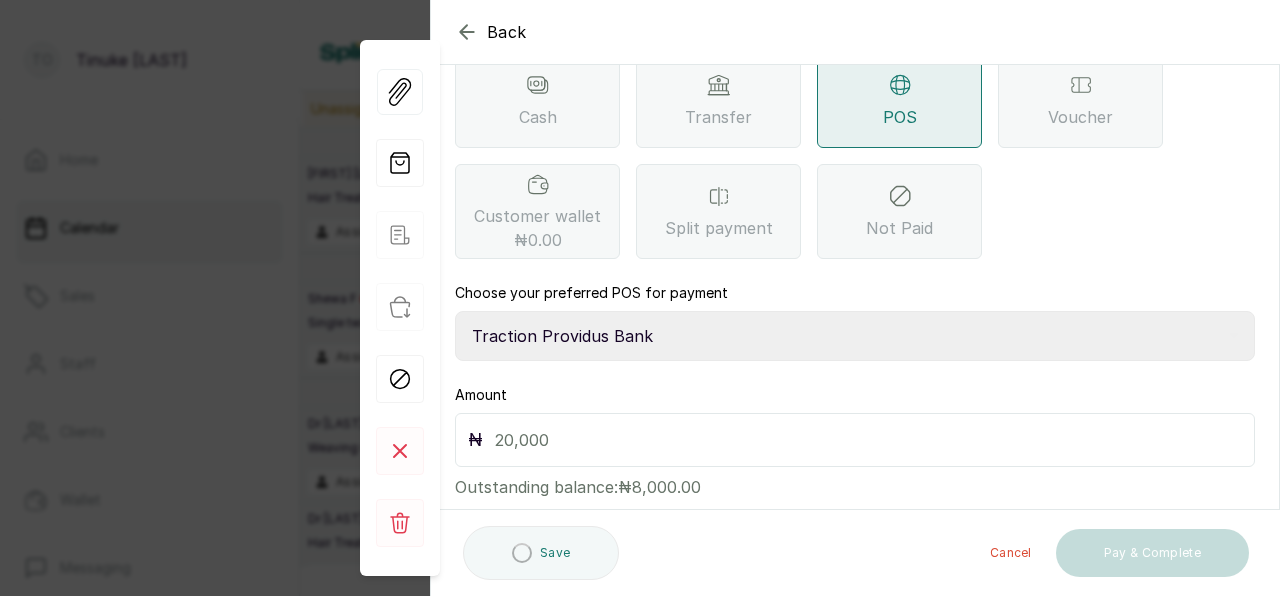 click on "Traction Providus Bank" at bounding box center (0, 0) 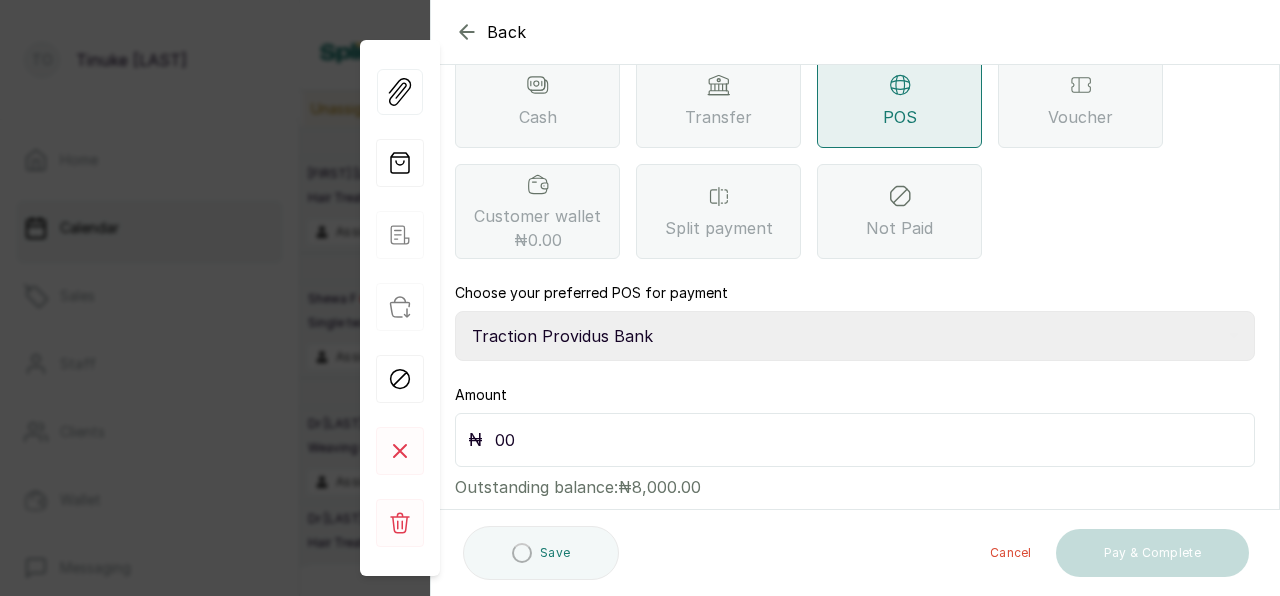 type on "0" 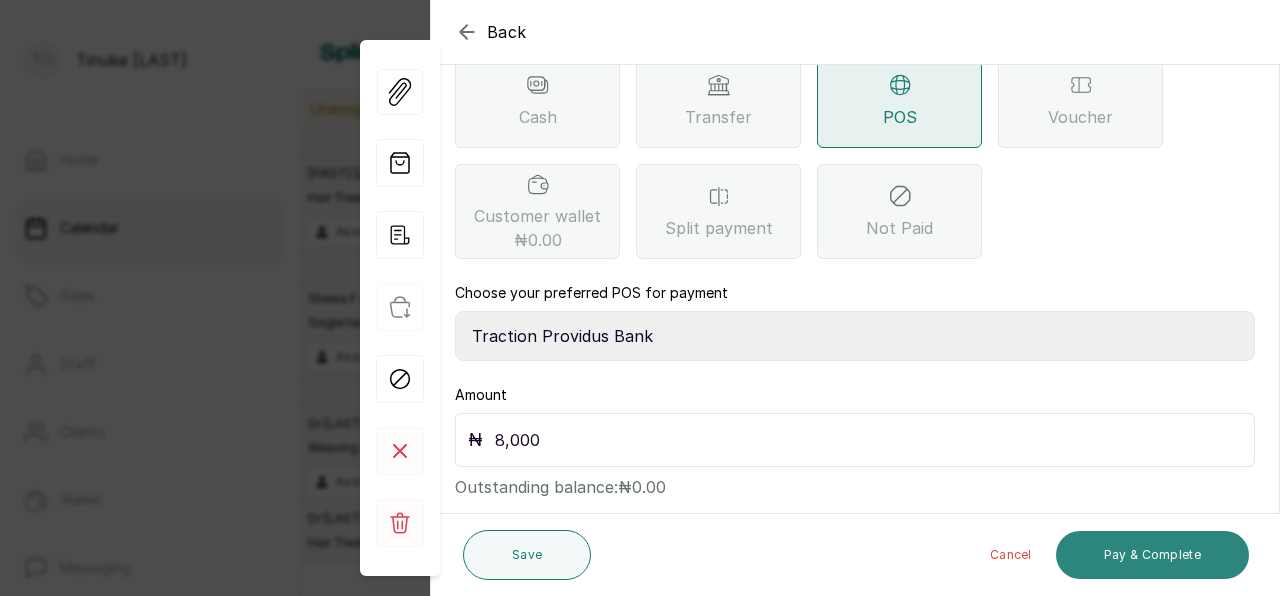 type on "8,000" 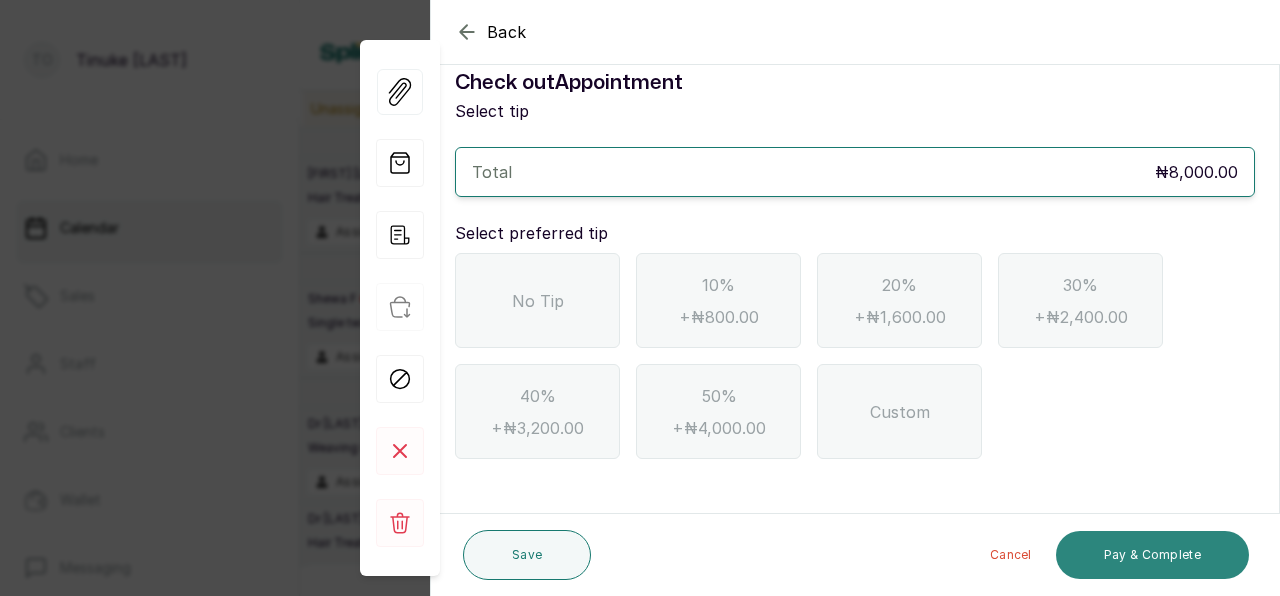scroll, scrollTop: 30, scrollLeft: 0, axis: vertical 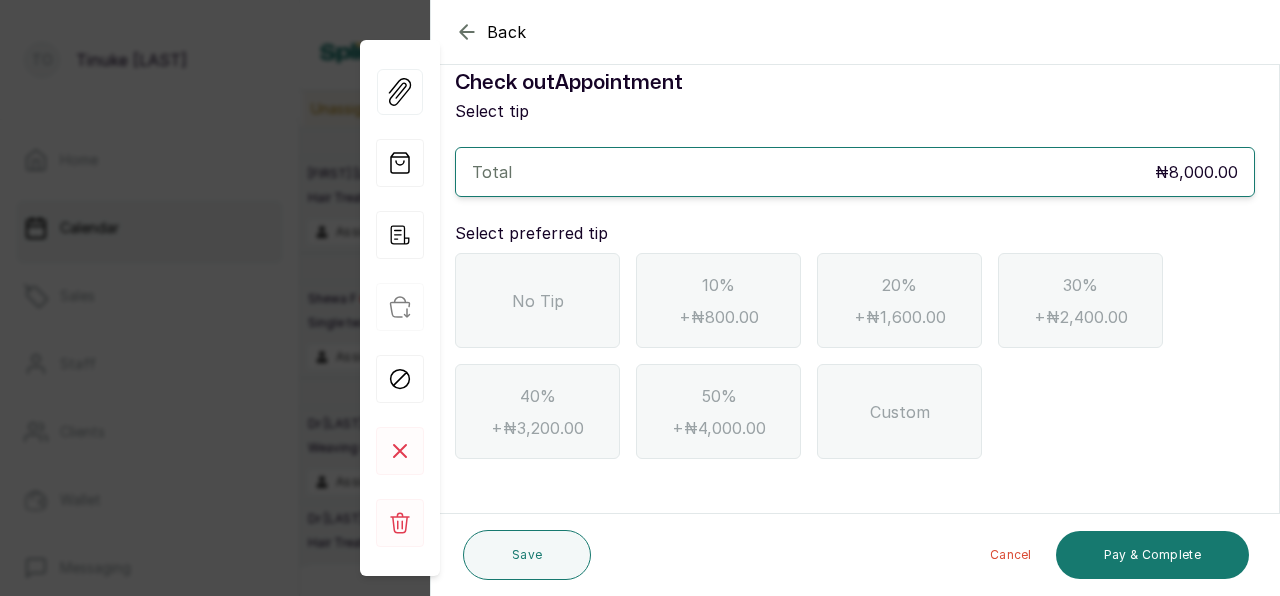 click on "No Tip" at bounding box center [537, 300] 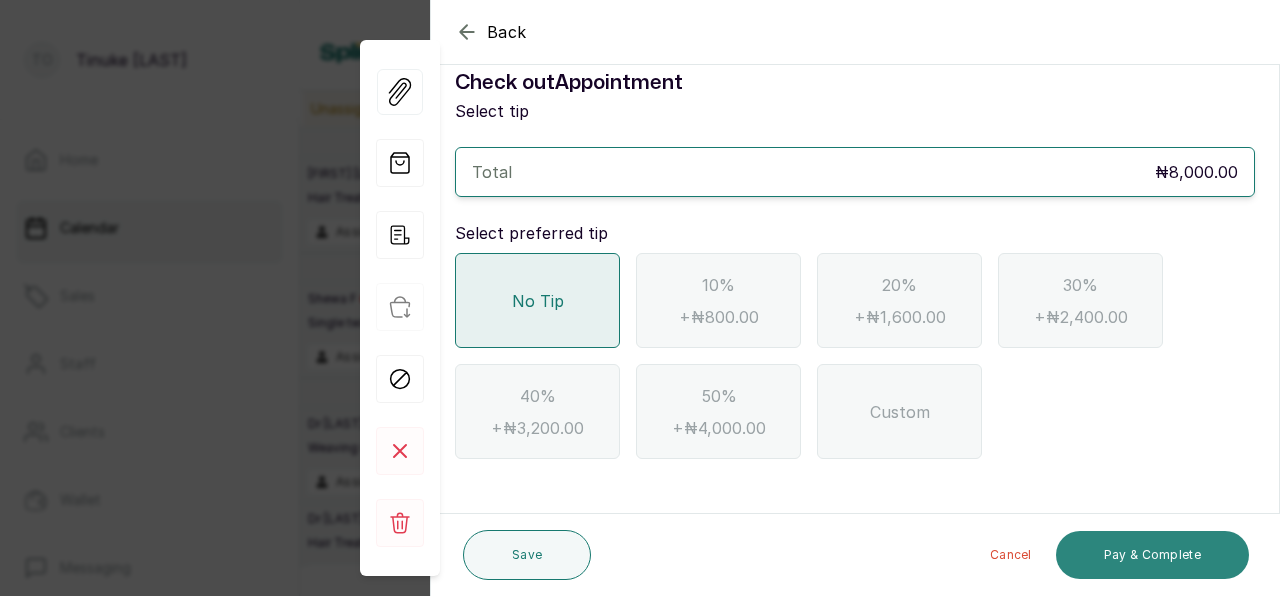 click on "Pay & Complete" at bounding box center [1152, 555] 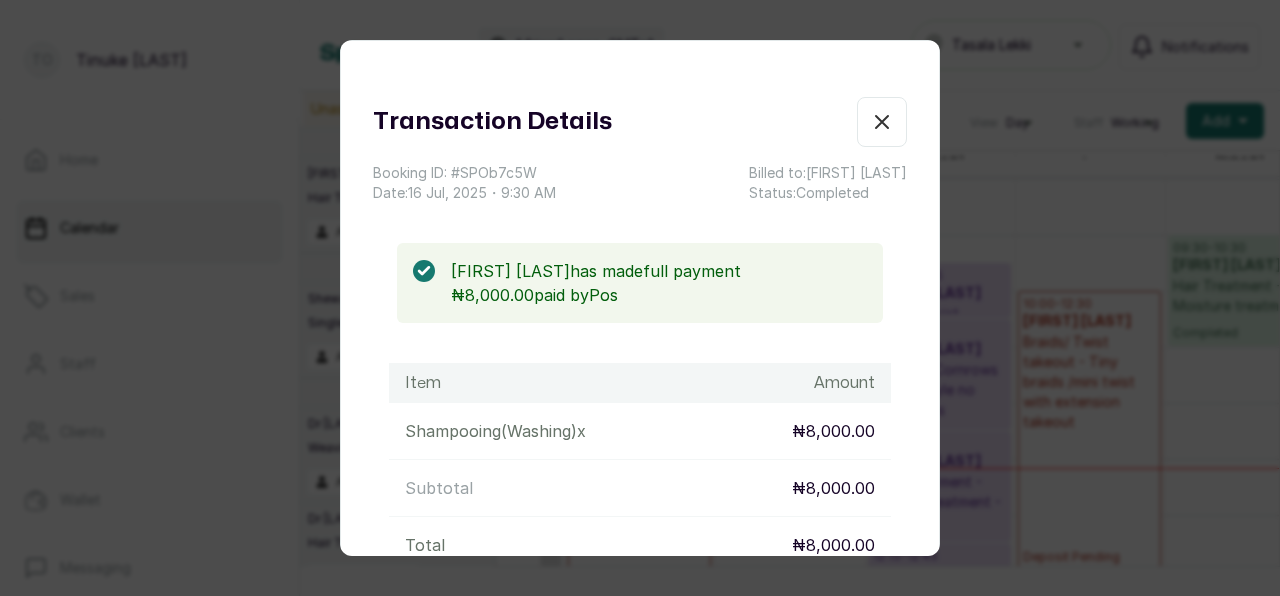 click 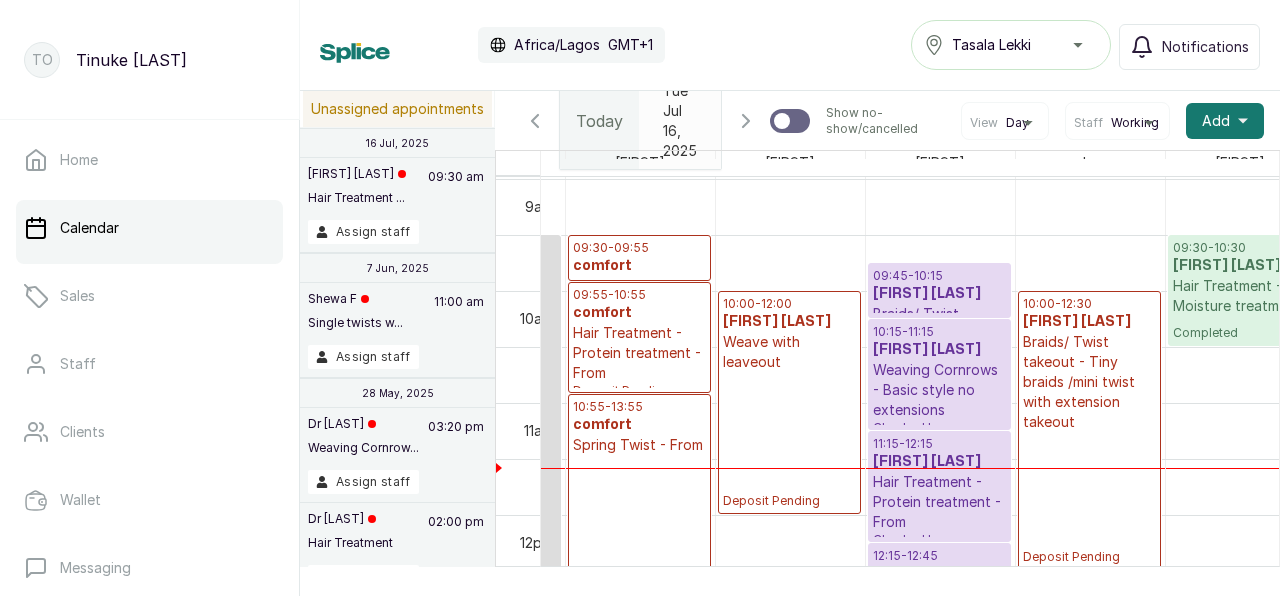 scroll, scrollTop: 673, scrollLeft: 276, axis: both 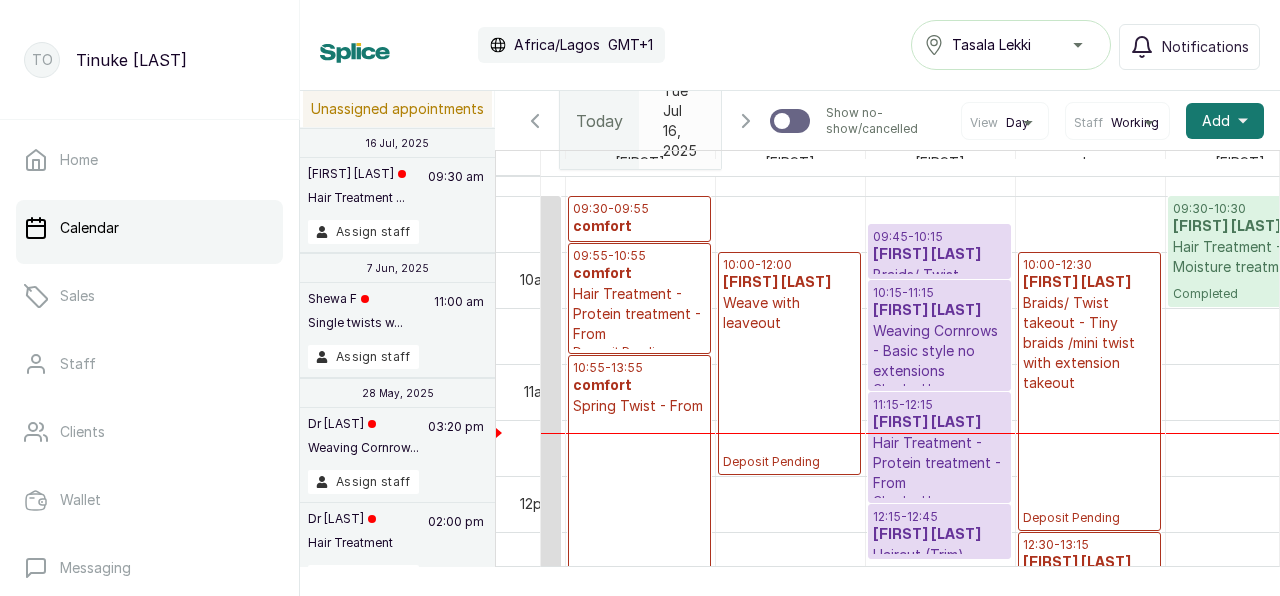 click on "[FIRST] [LAST]" at bounding box center [357, 174] 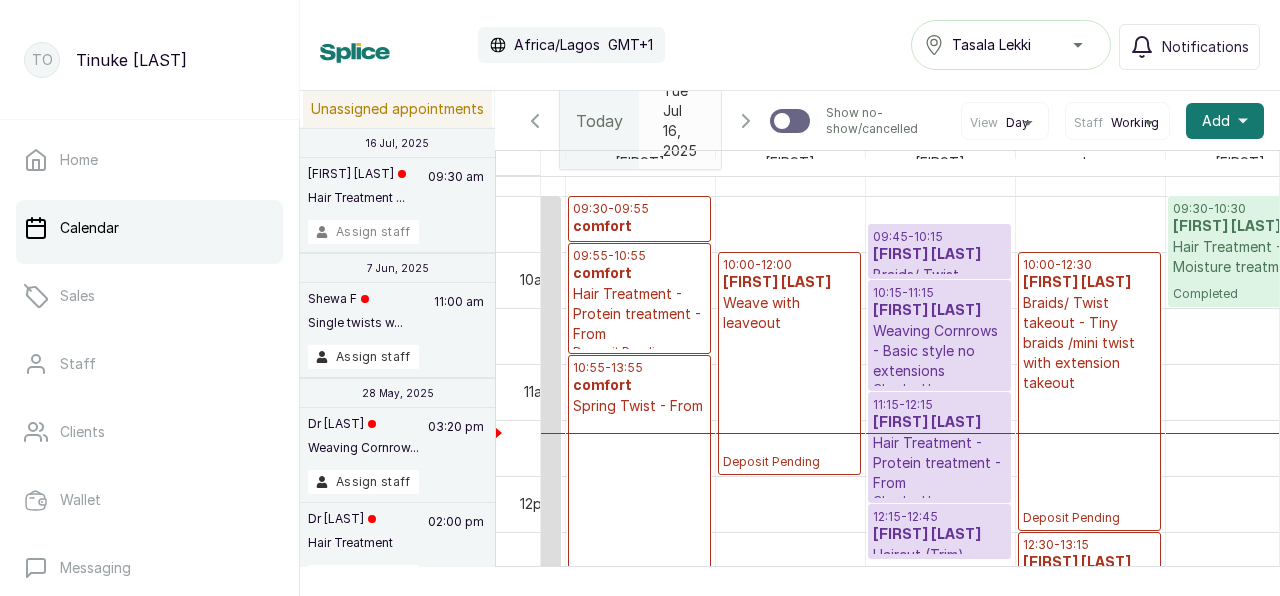 click on "Assign staff" at bounding box center [363, 232] 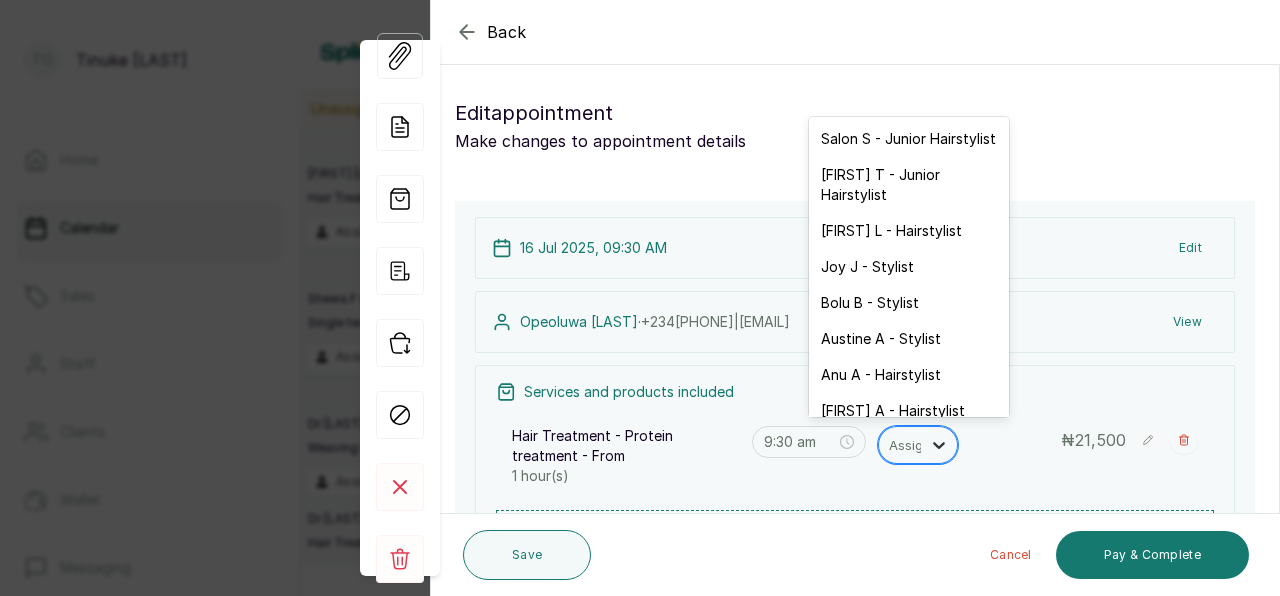 click at bounding box center [939, 445] 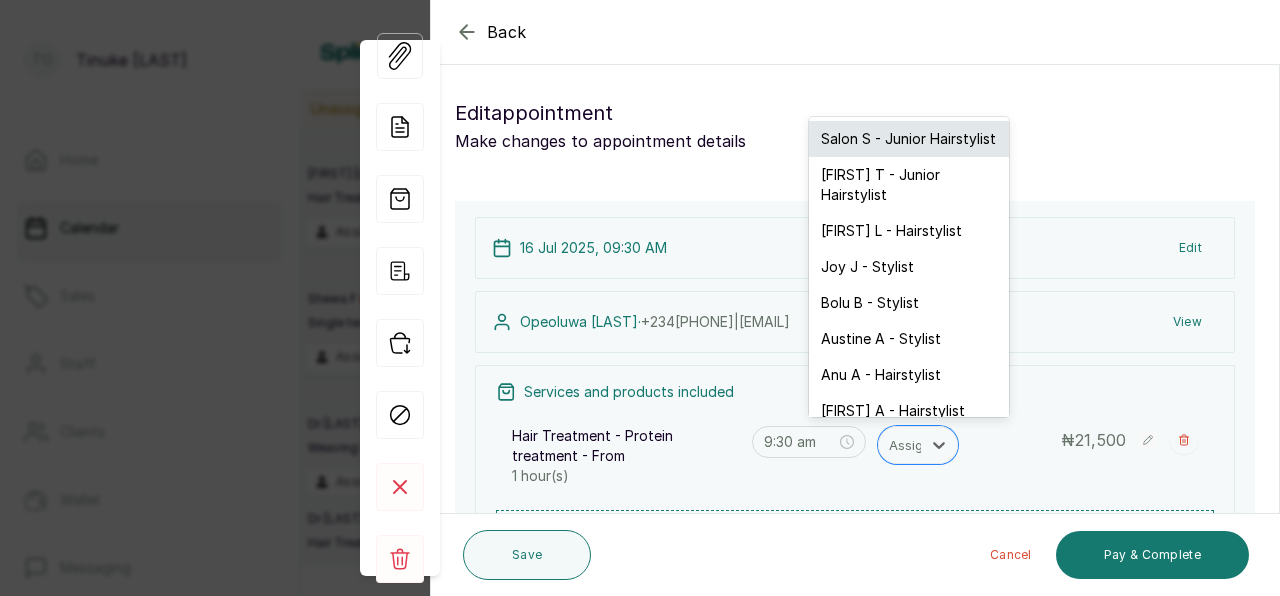 click on "Salon S - Junior Hairstylist" at bounding box center [909, 139] 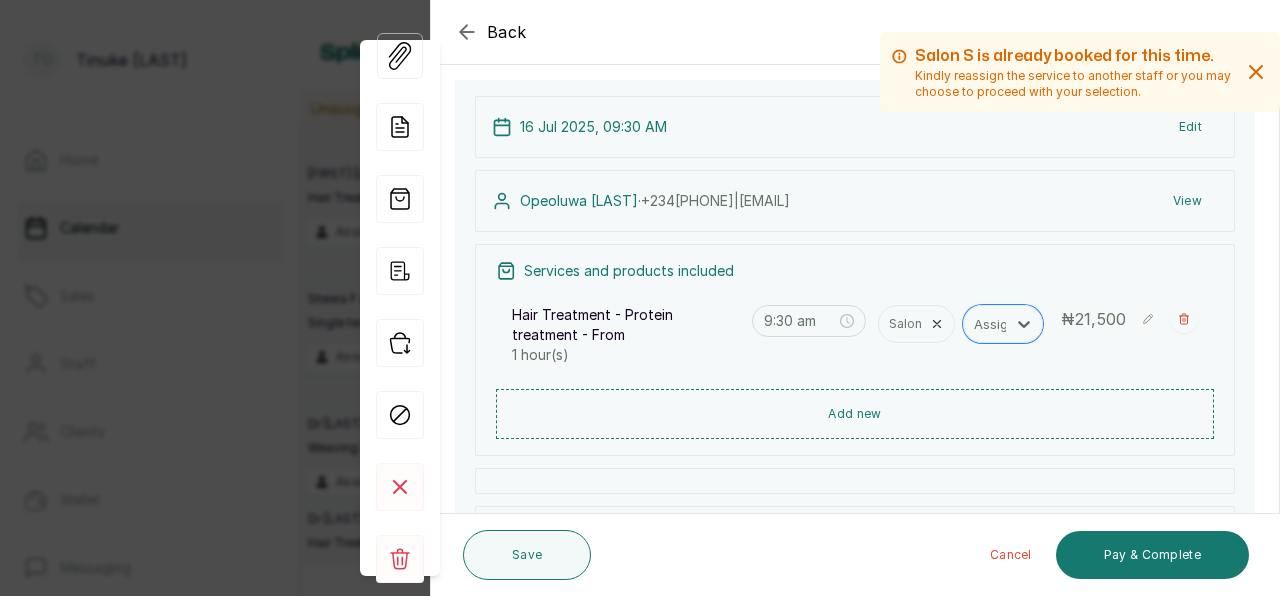 scroll, scrollTop: 140, scrollLeft: 0, axis: vertical 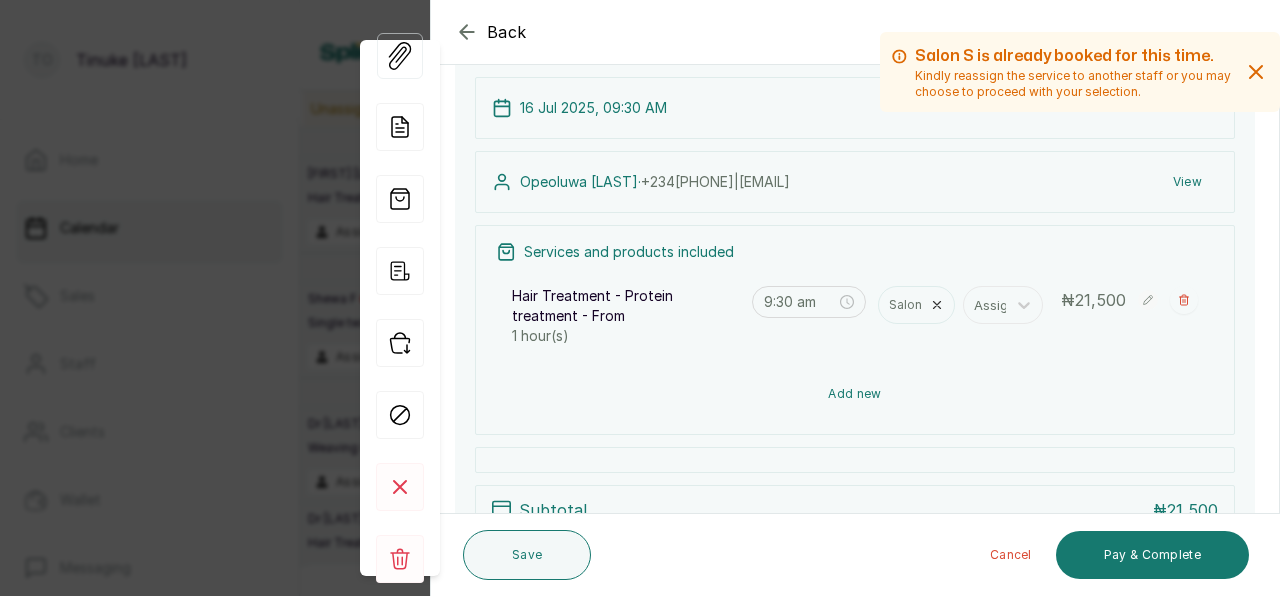 click on "Add new" at bounding box center [855, 394] 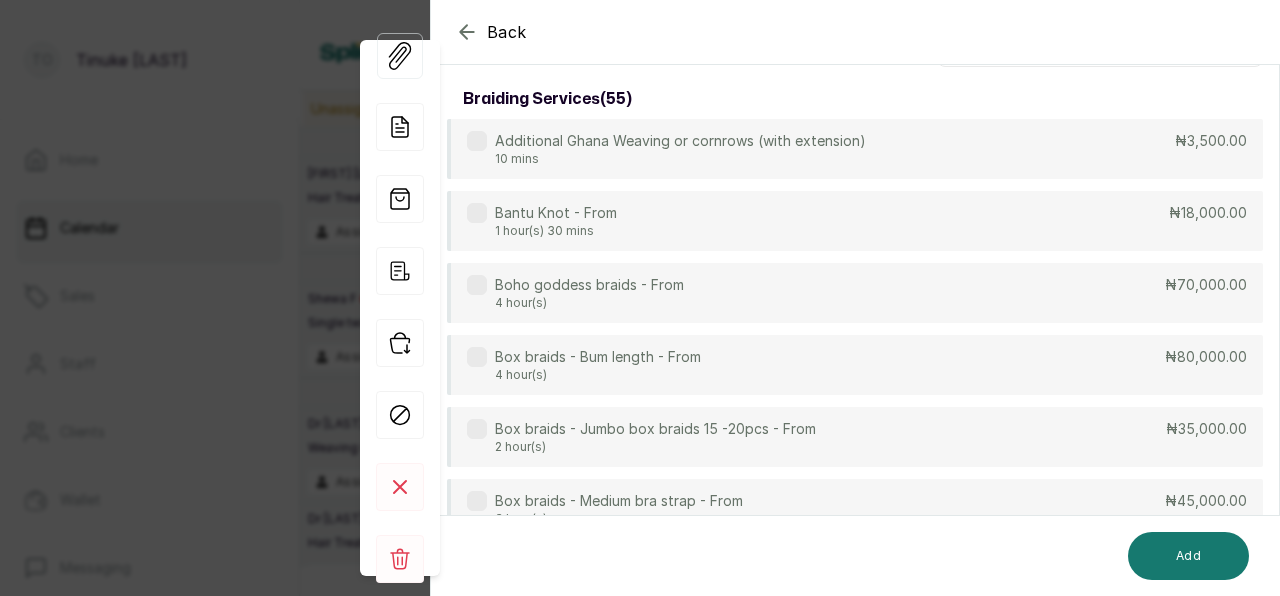 scroll, scrollTop: 0, scrollLeft: 0, axis: both 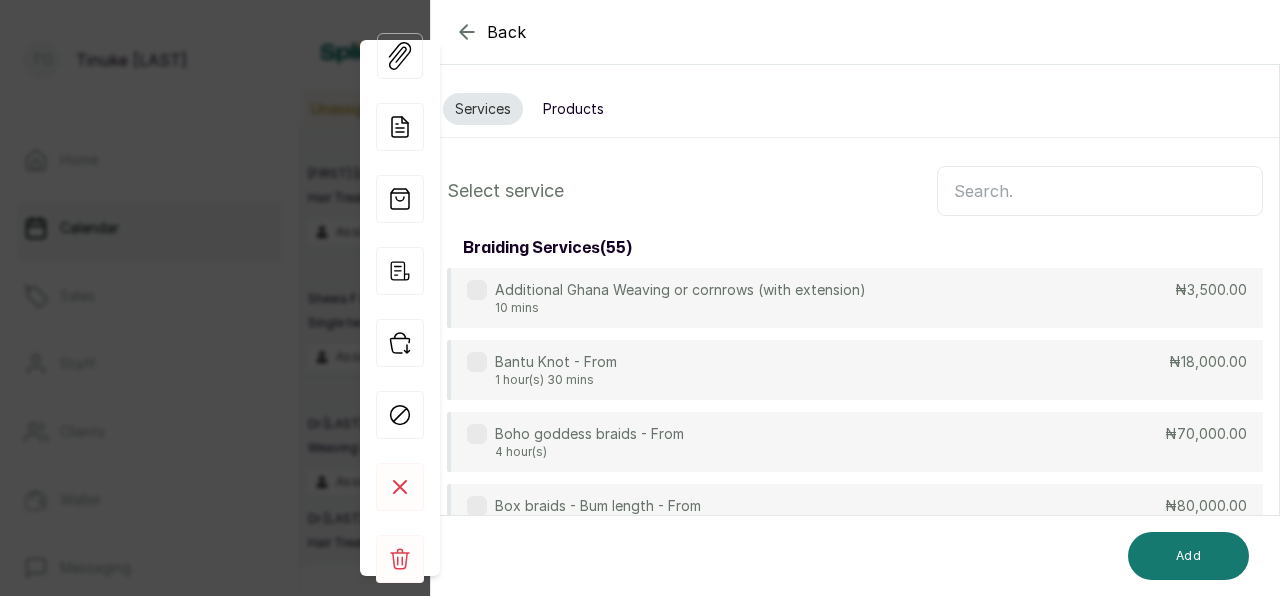 click at bounding box center [1100, 191] 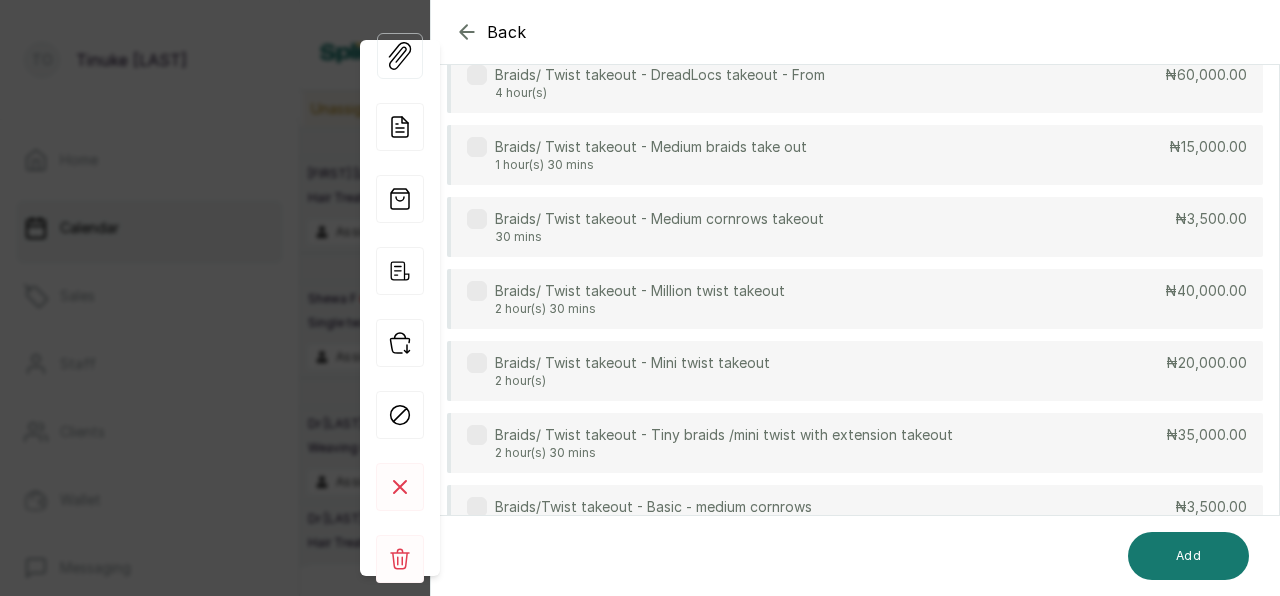 scroll, scrollTop: 290, scrollLeft: 0, axis: vertical 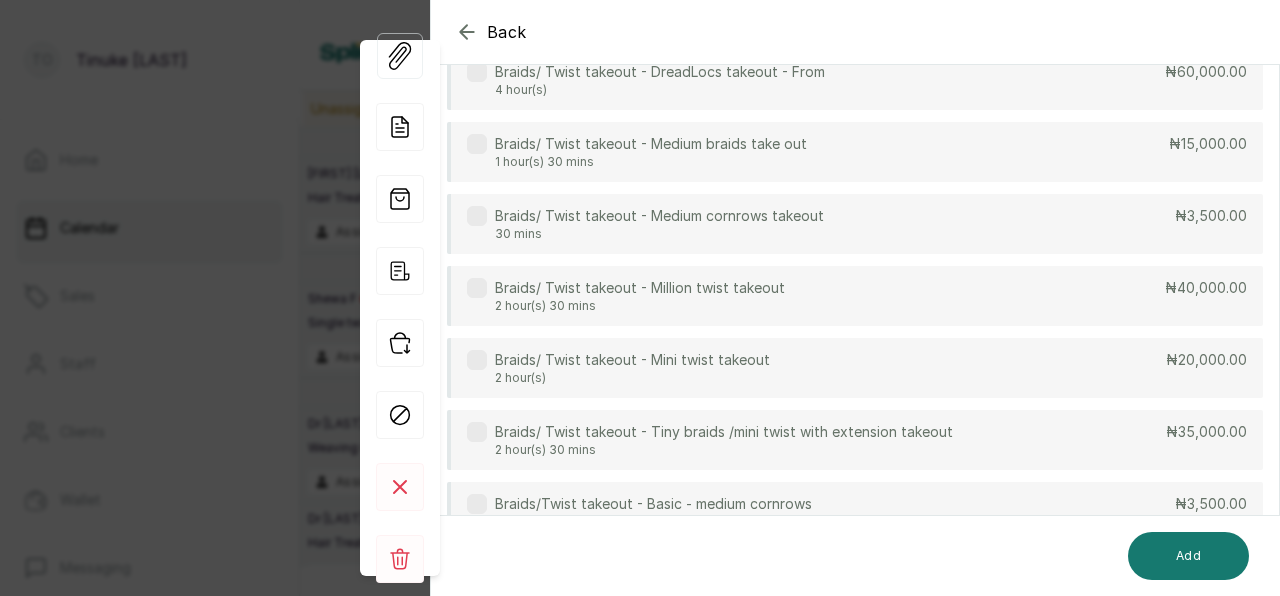 type on "take" 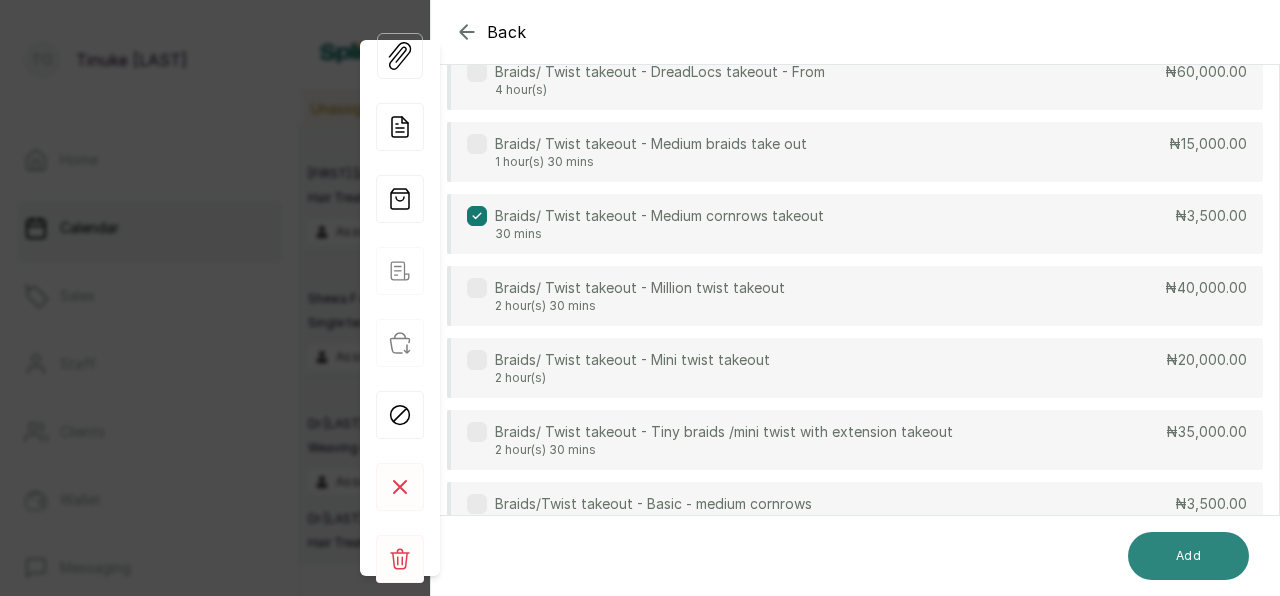 click on "Add" at bounding box center [1188, 556] 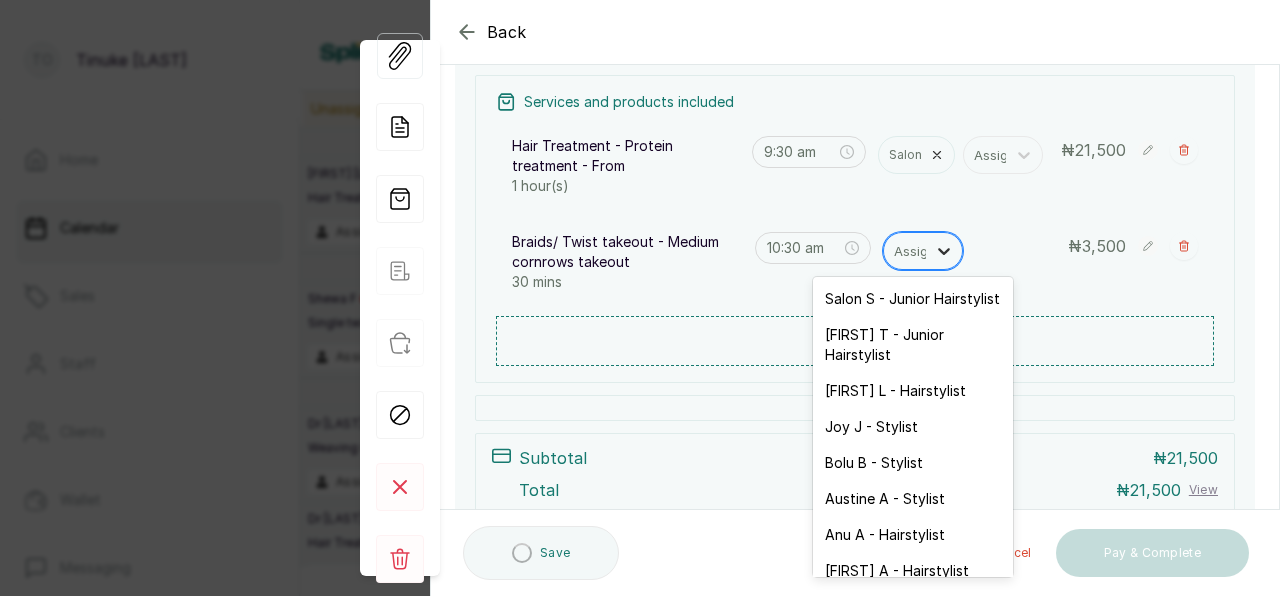 click at bounding box center (944, 251) 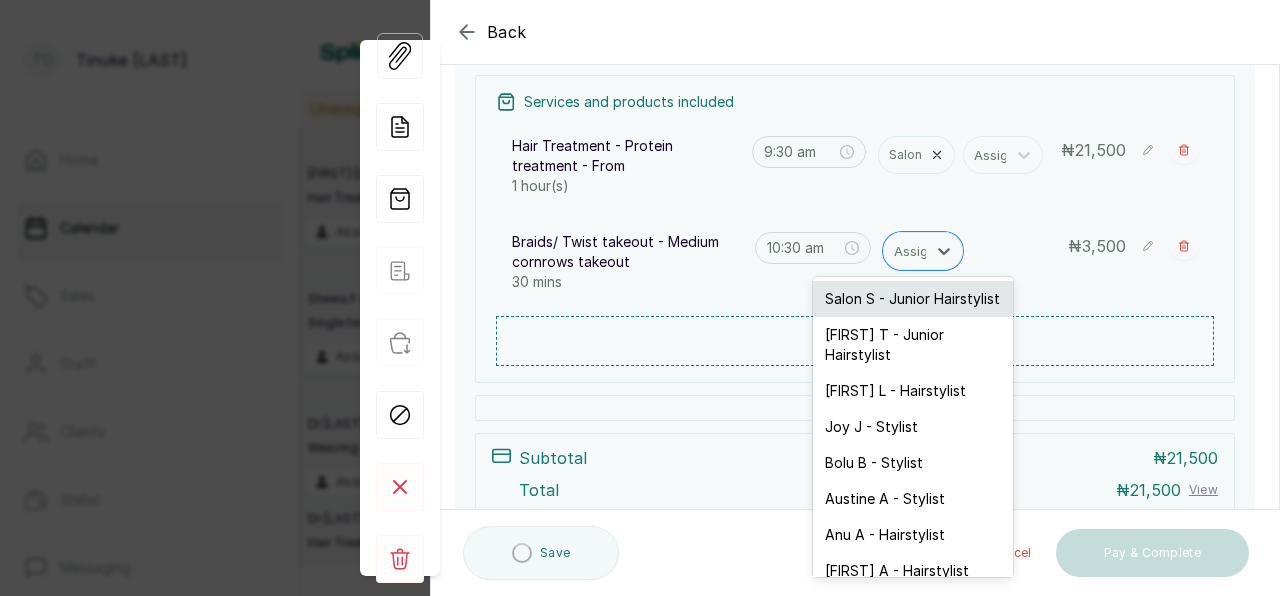 click on "Salon S - Junior Hairstylist" at bounding box center (913, 299) 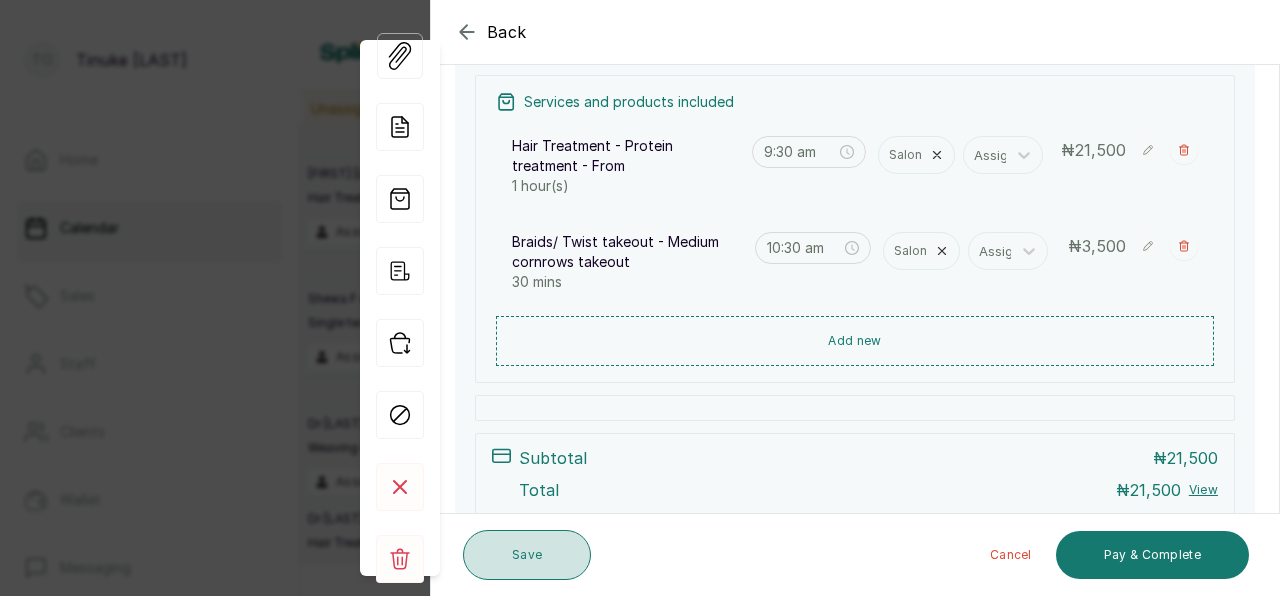 click on "Save" at bounding box center [527, 555] 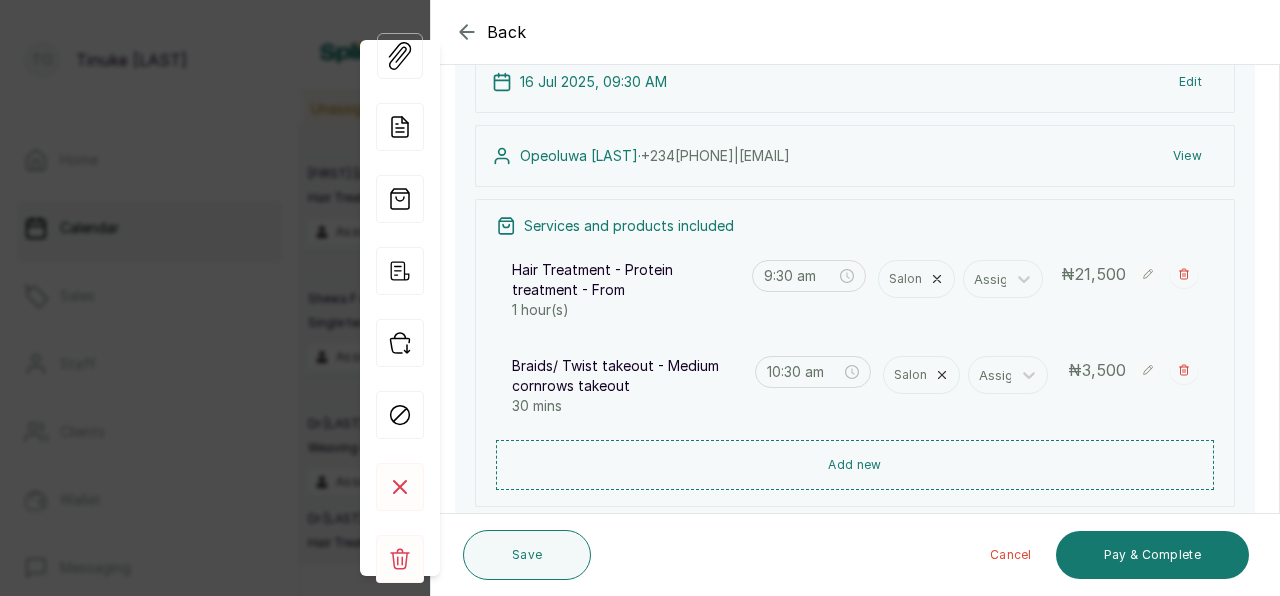 scroll, scrollTop: 166, scrollLeft: 0, axis: vertical 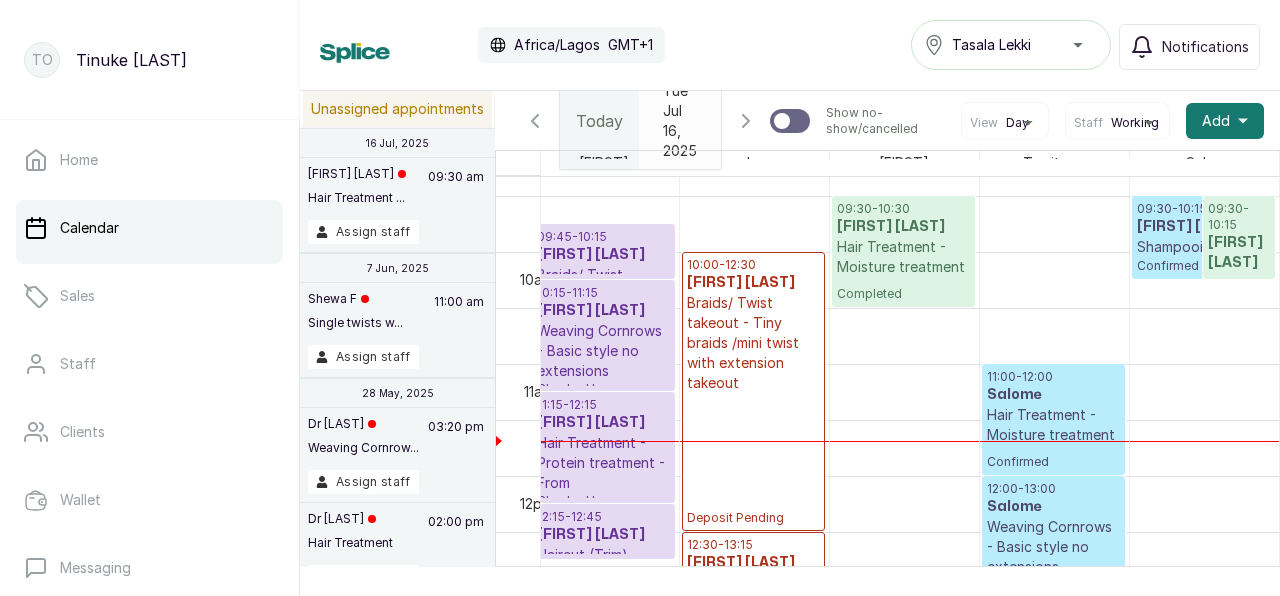 click on "[FIRST] [LAST]" at bounding box center [1239, 253] 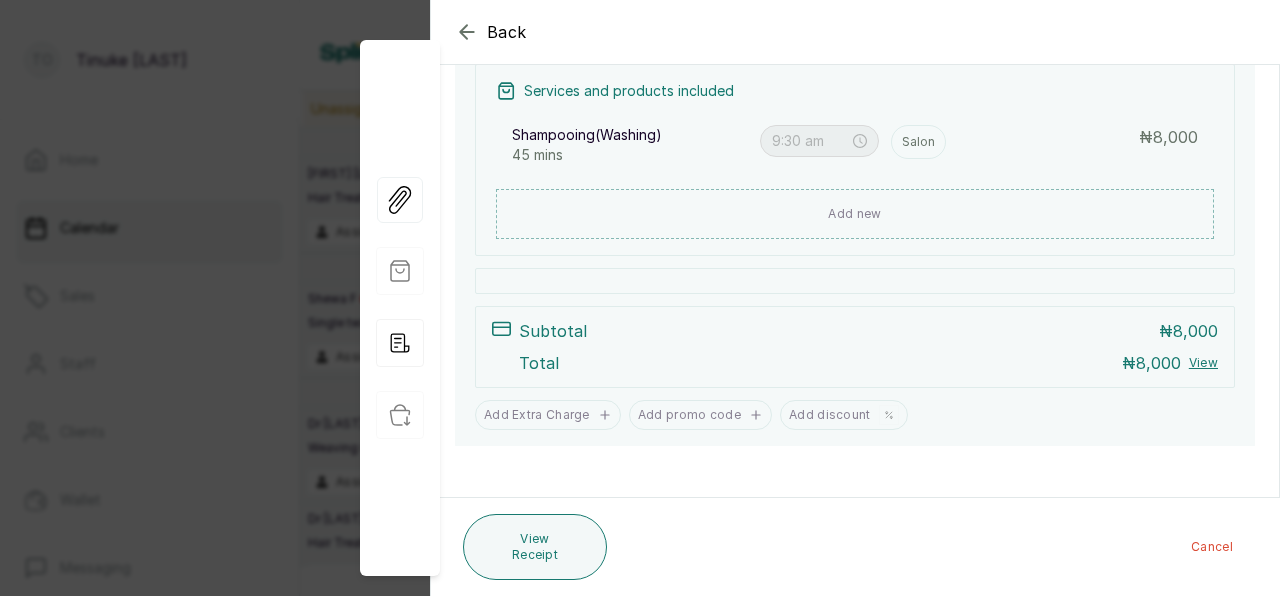 scroll, scrollTop: 0, scrollLeft: 0, axis: both 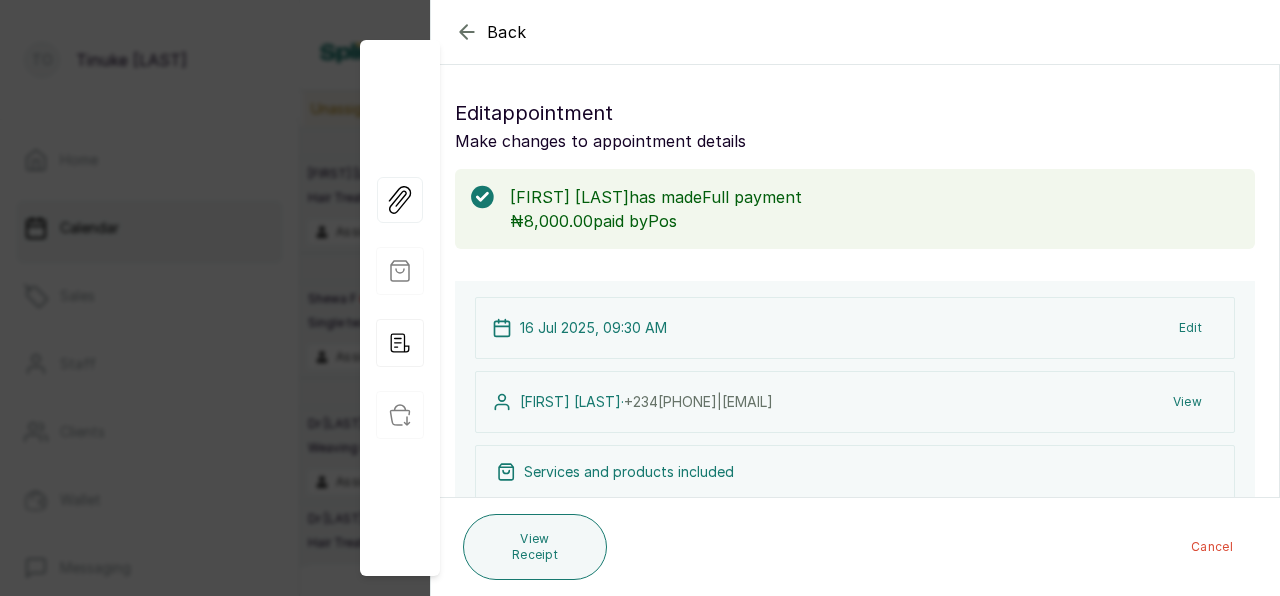 click 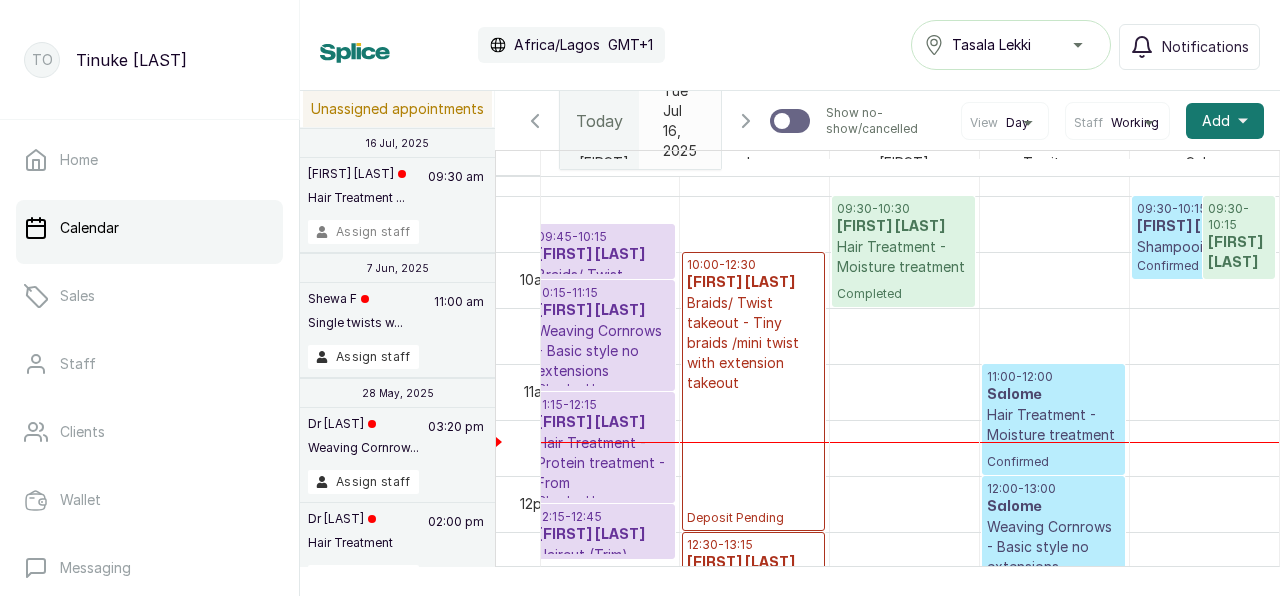 click on "Assign staff" at bounding box center (363, 232) 